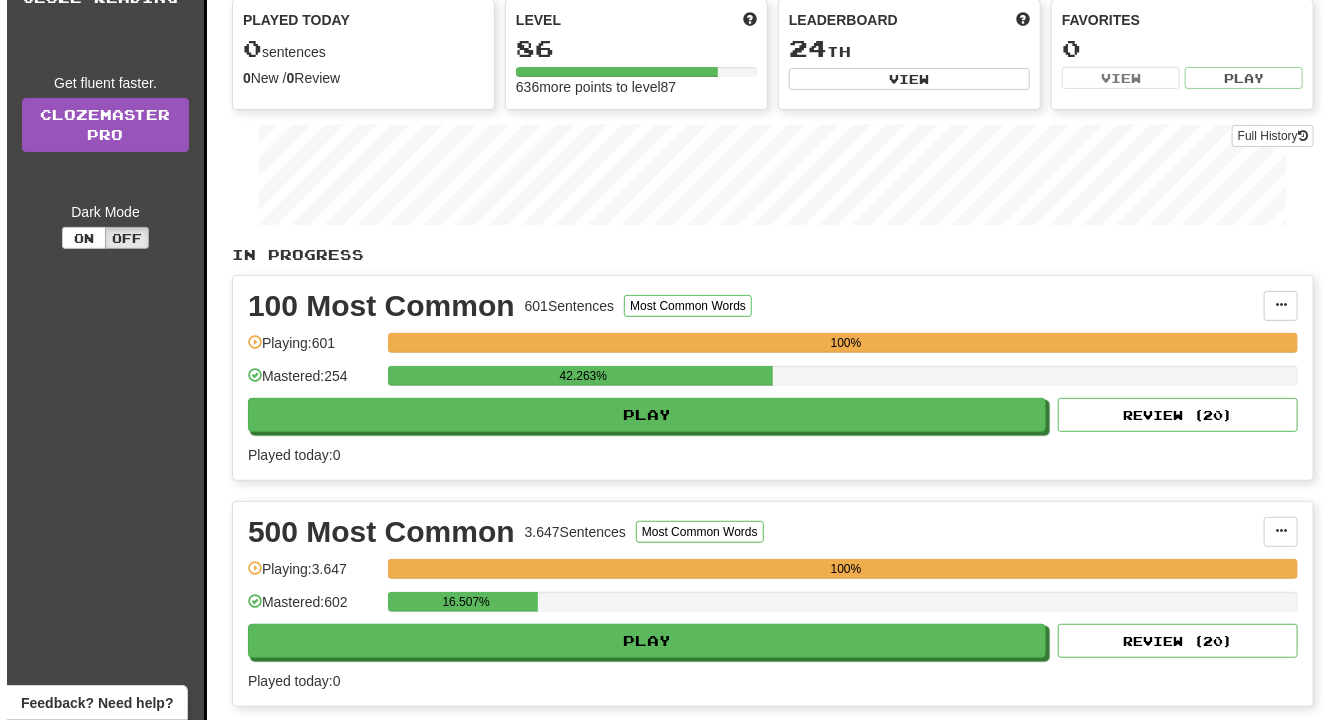 scroll, scrollTop: 181, scrollLeft: 0, axis: vertical 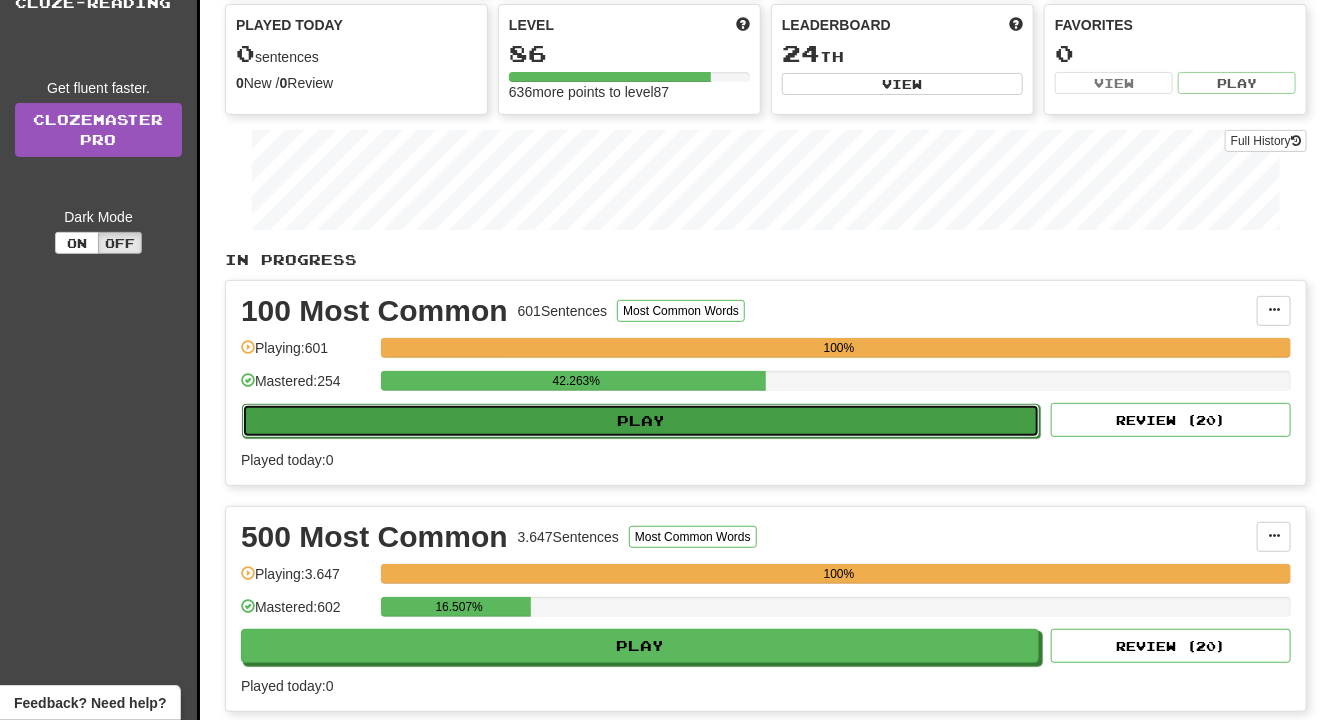 click on "Play" at bounding box center [641, 421] 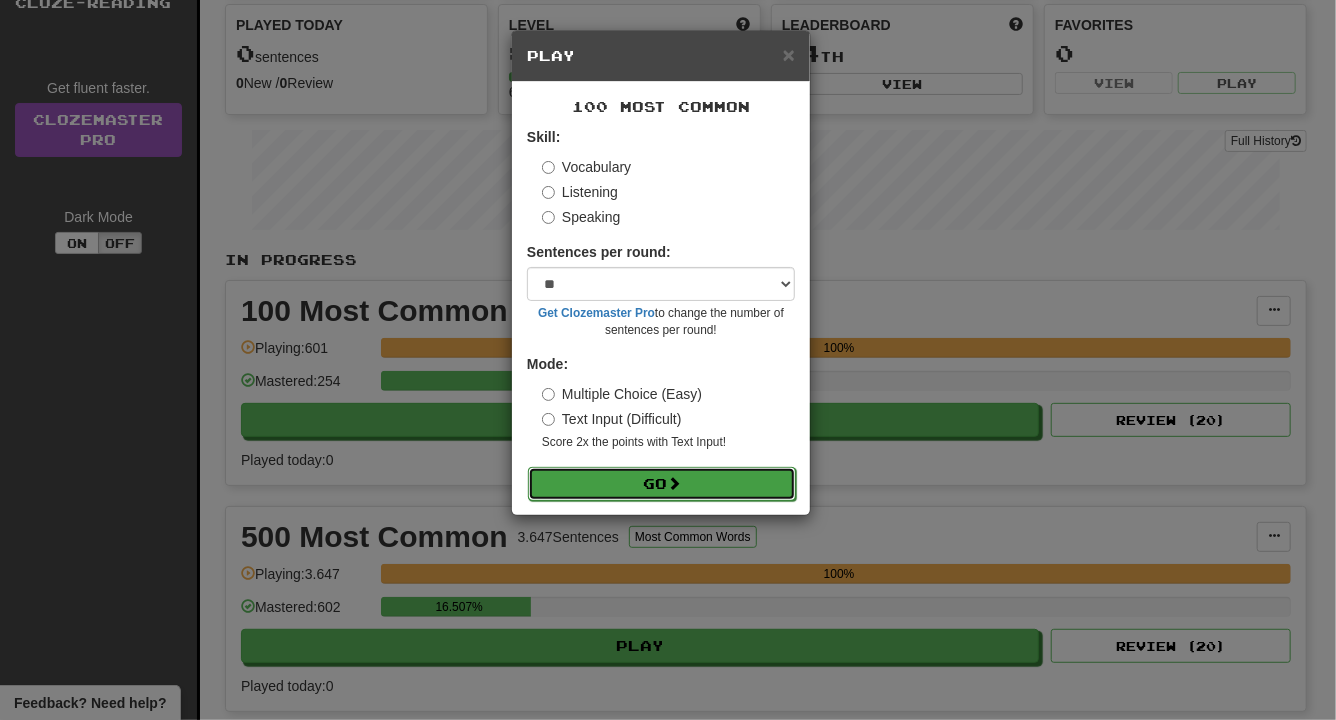 click on "Go" at bounding box center (662, 484) 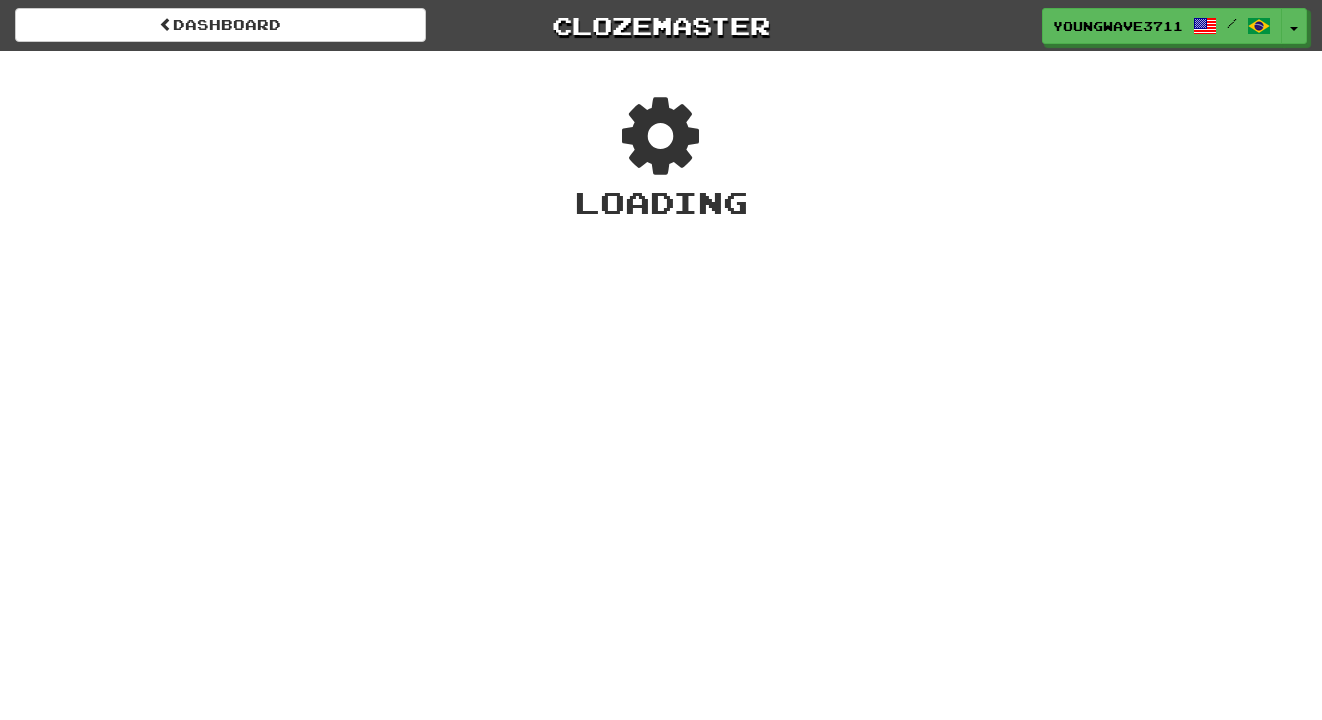 scroll, scrollTop: 0, scrollLeft: 0, axis: both 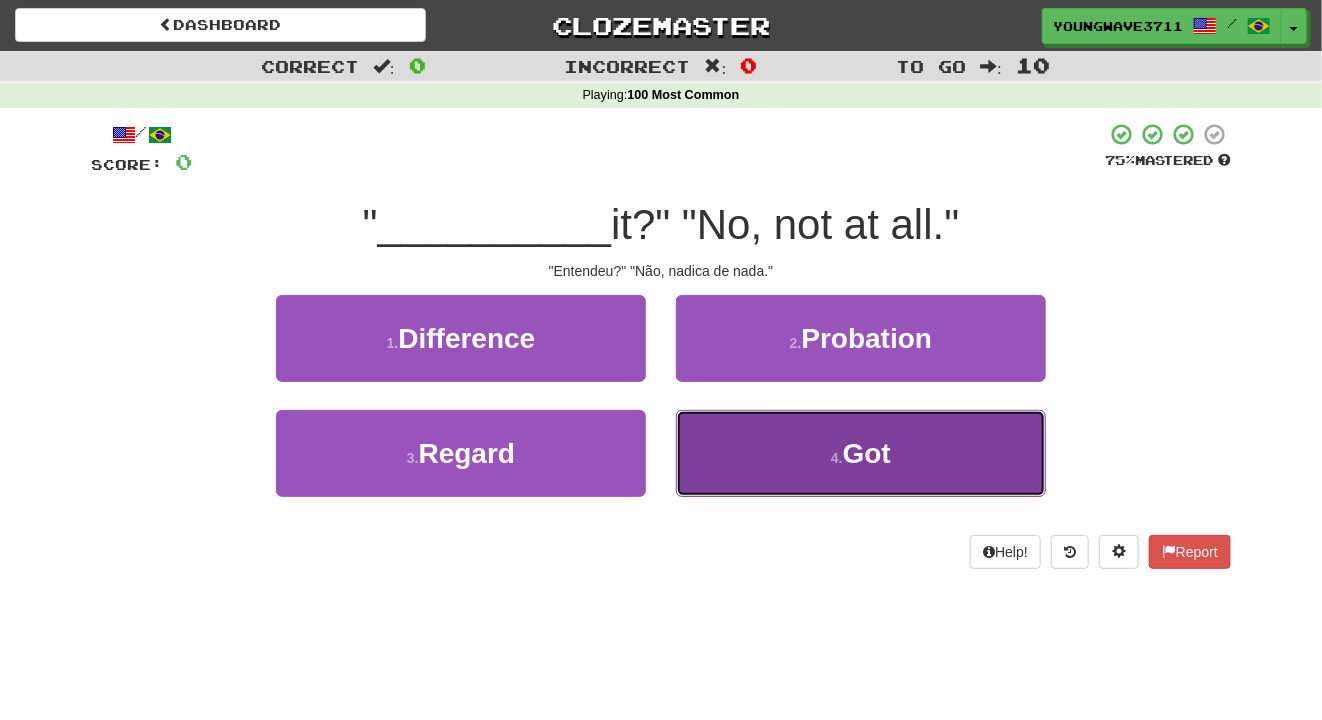 click on "4 .  Got" at bounding box center (861, 453) 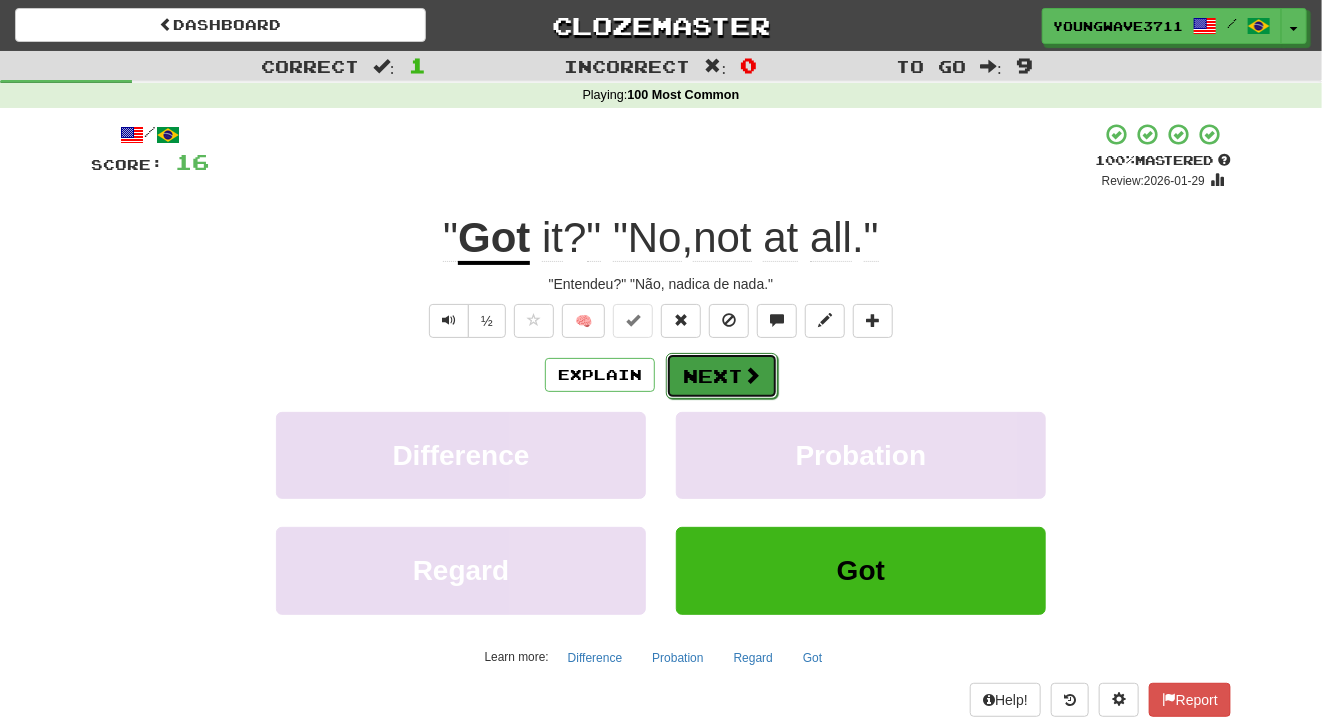 click on "Next" at bounding box center (722, 376) 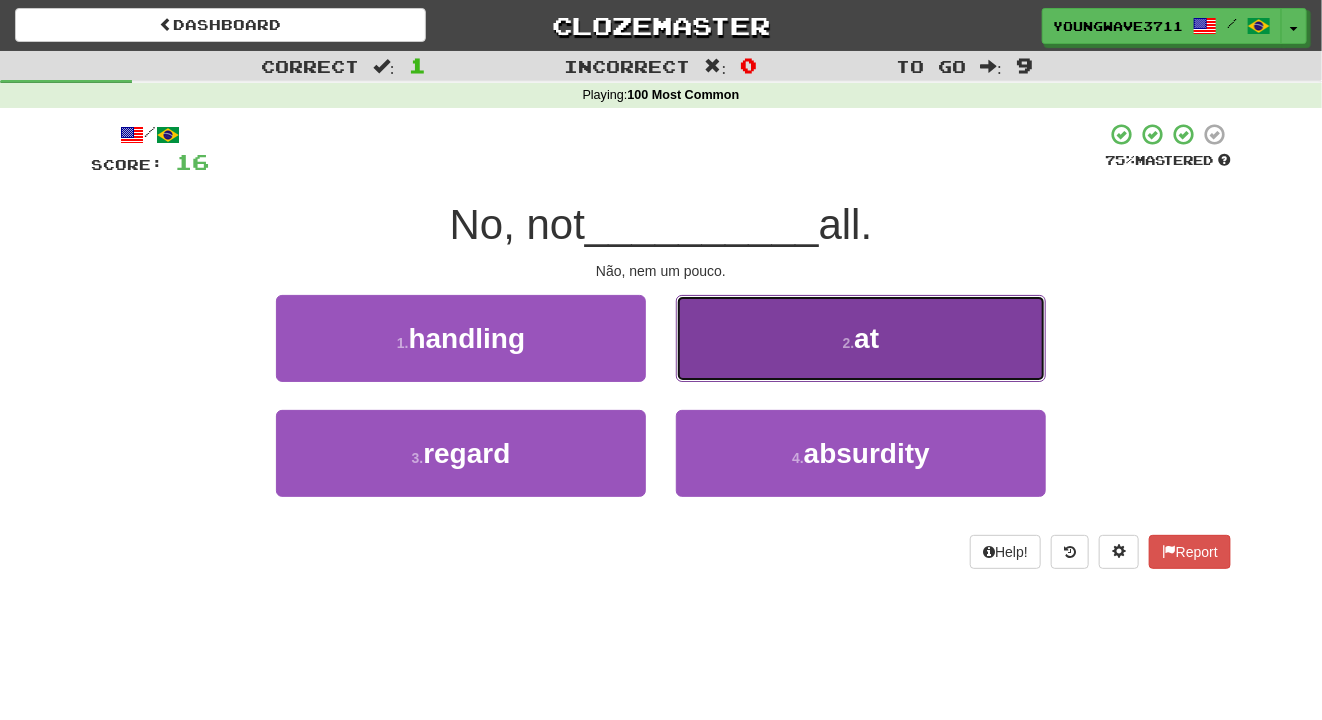 click on "2 .  at" at bounding box center (861, 338) 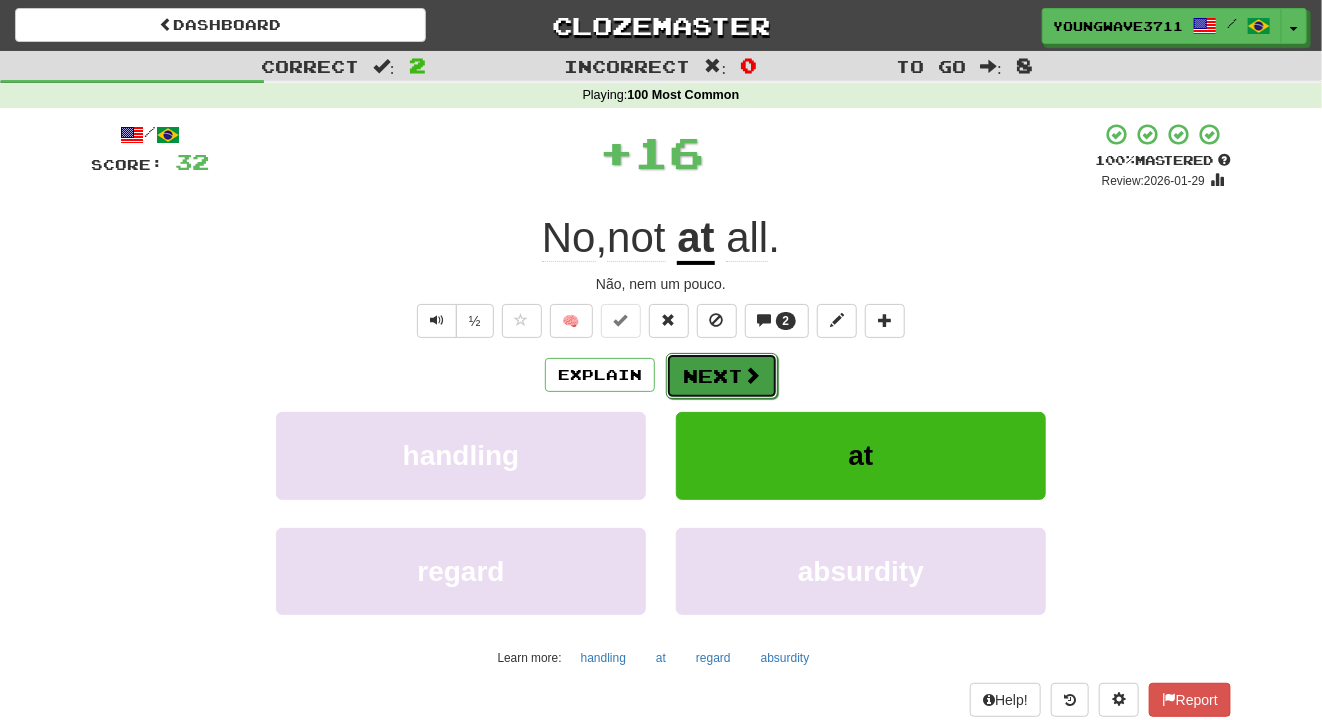 click on "Next" at bounding box center (722, 376) 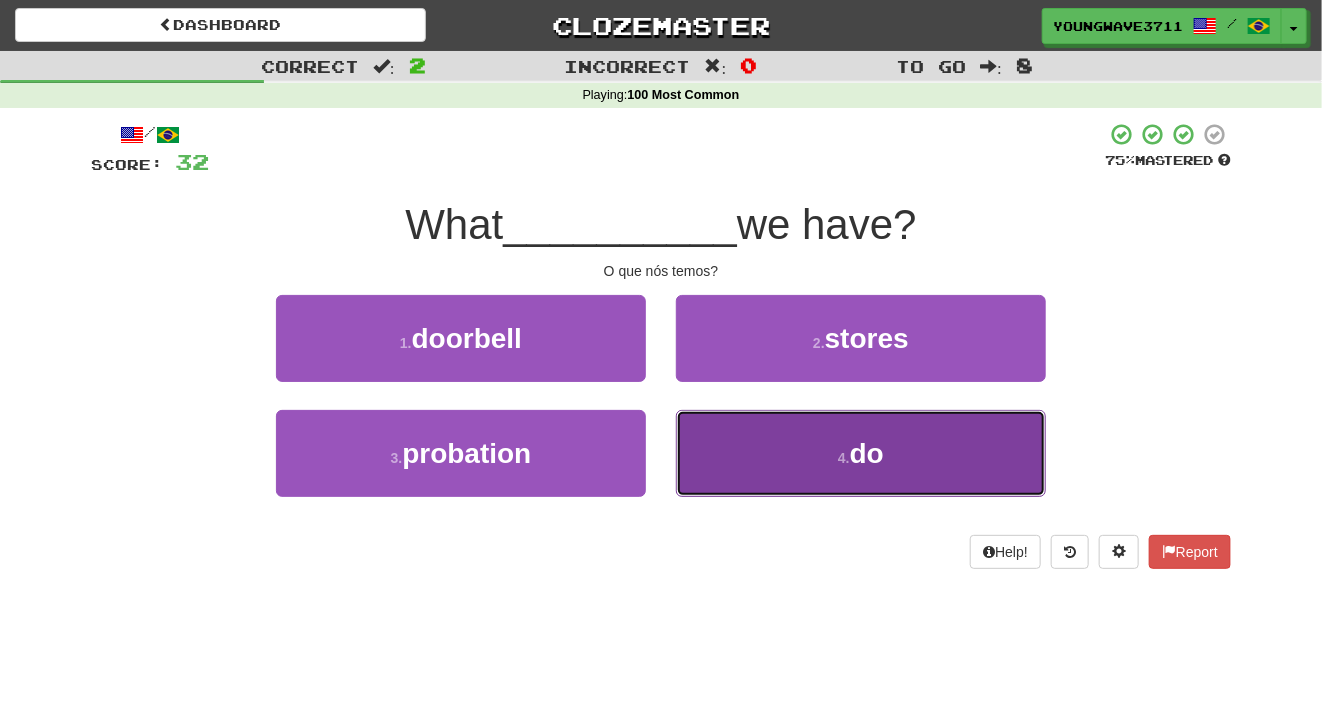click on "4 .  do" at bounding box center (861, 453) 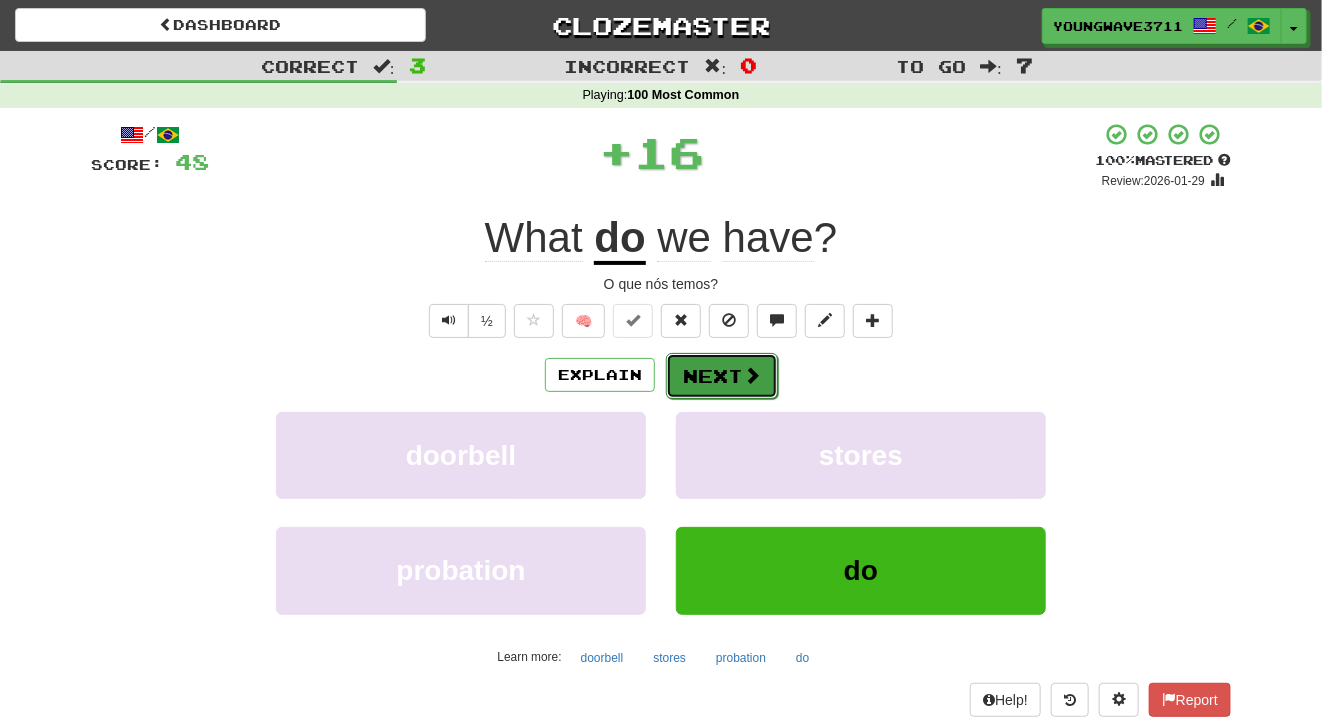 click on "Next" at bounding box center [722, 376] 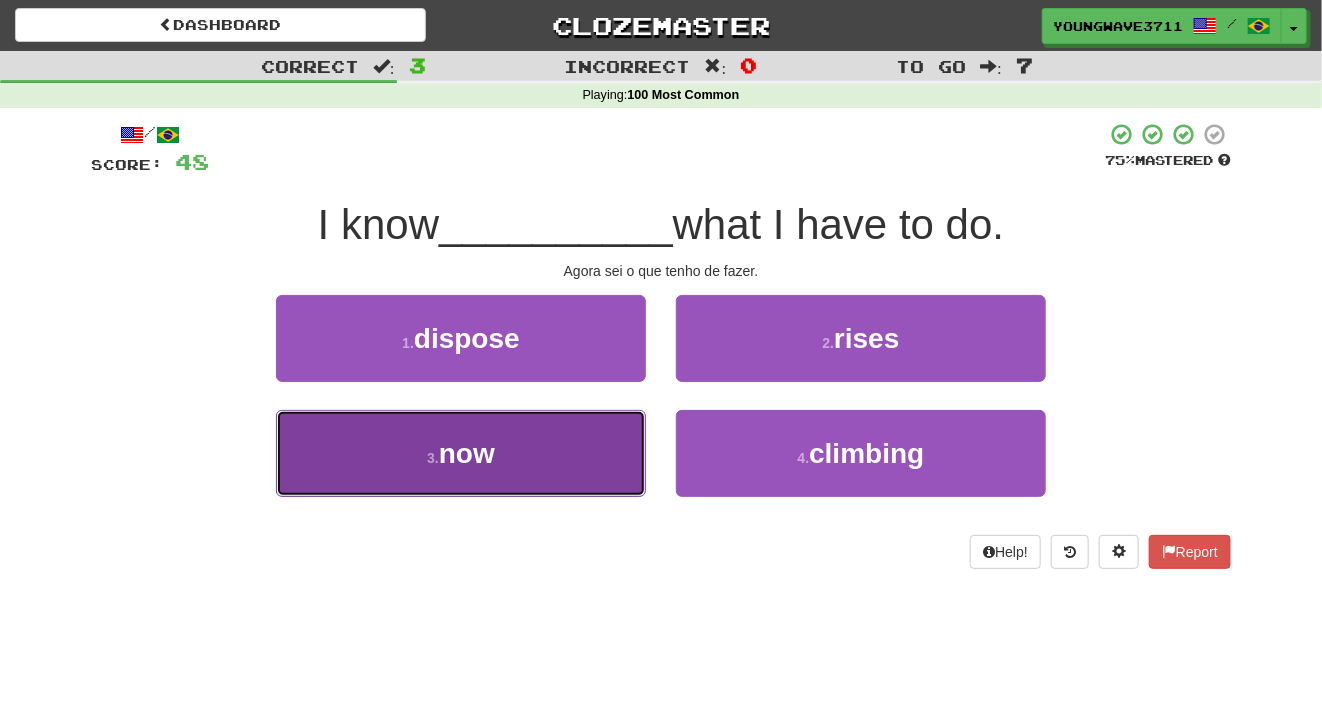 click on "3 .  now" at bounding box center (461, 453) 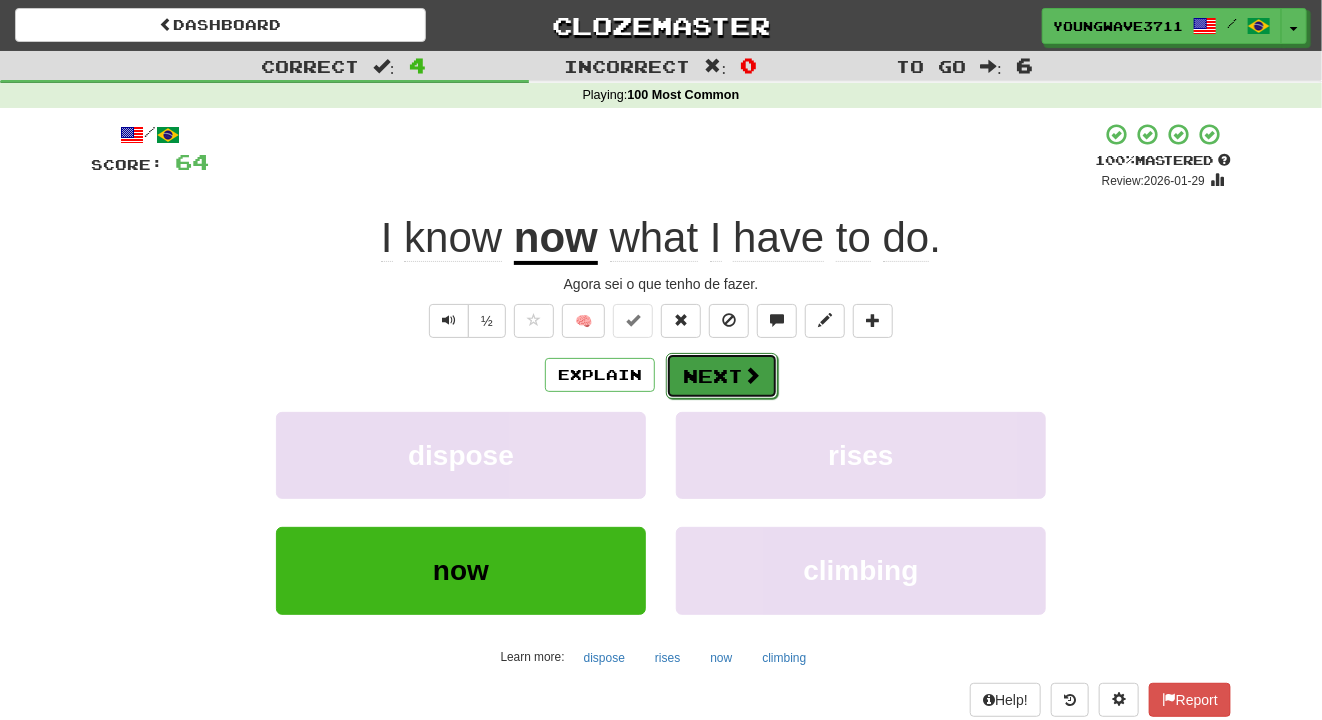 click on "Next" at bounding box center [722, 376] 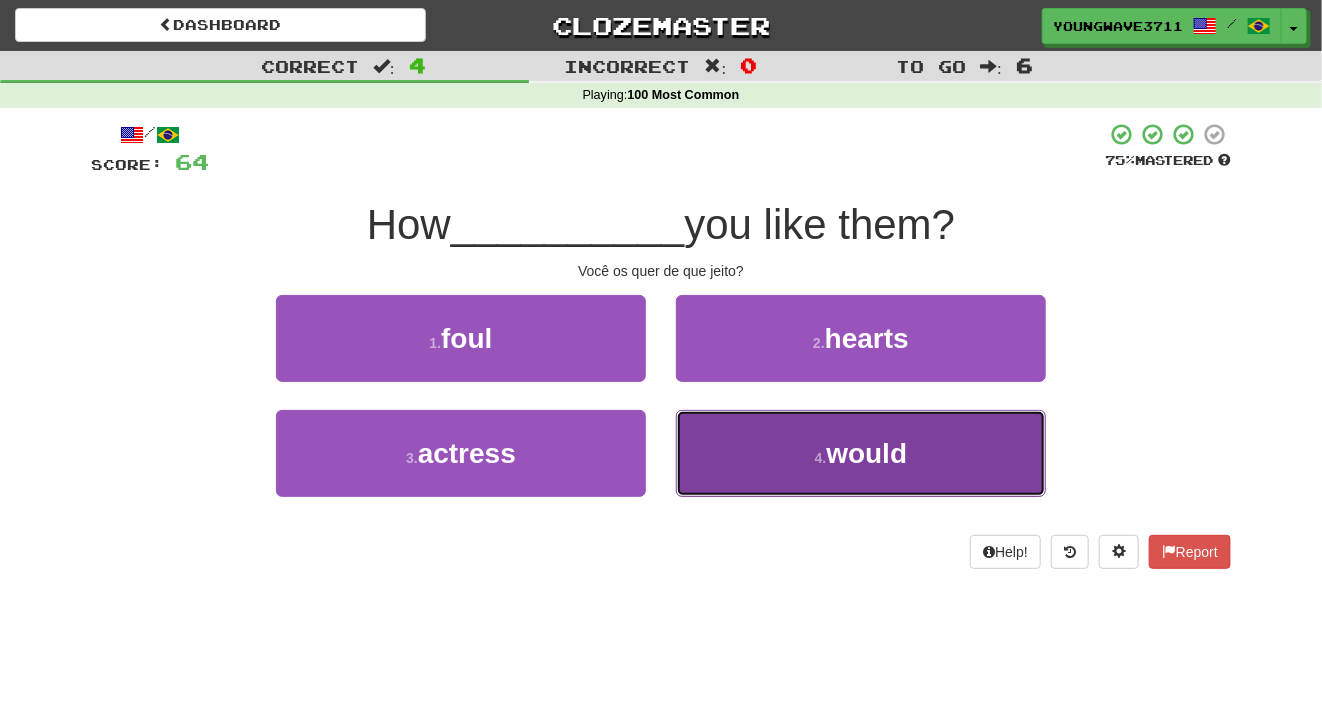 click on "4 .  would" at bounding box center (861, 453) 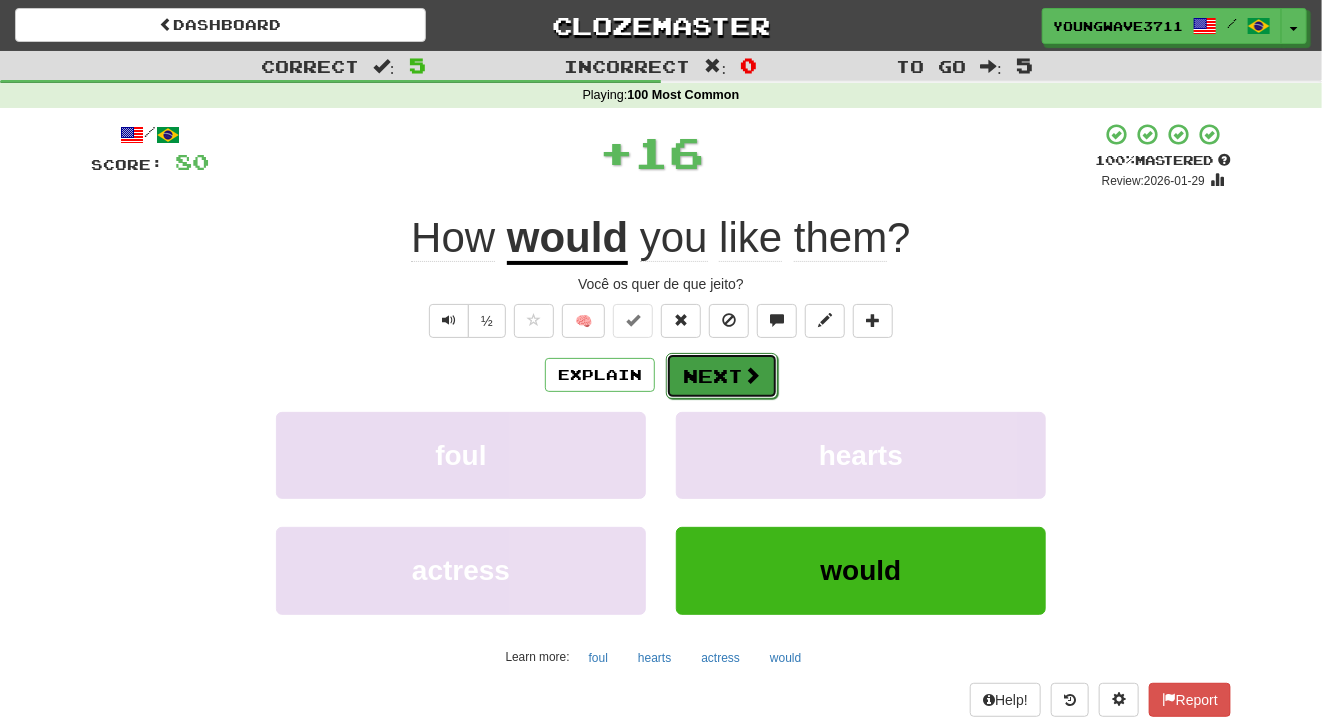 click on "Next" at bounding box center [722, 376] 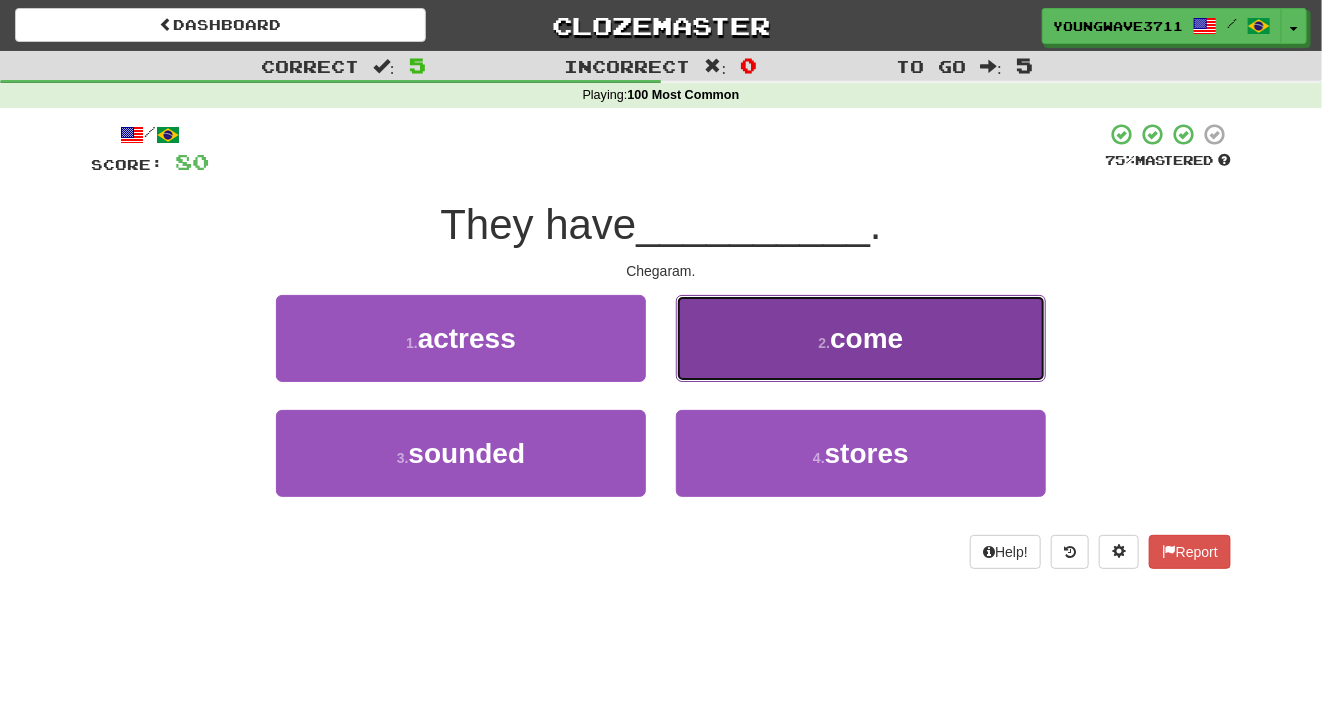 click on "2 .  come" at bounding box center [861, 338] 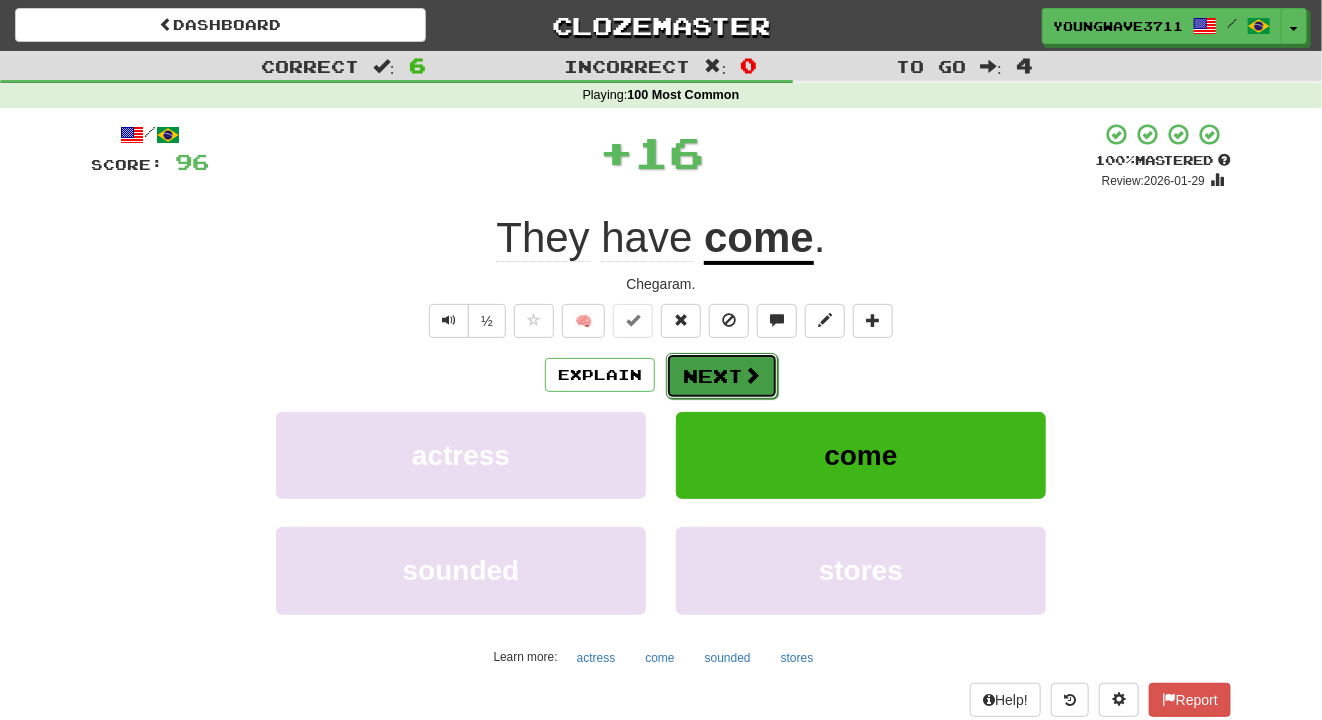 click on "Next" at bounding box center (722, 376) 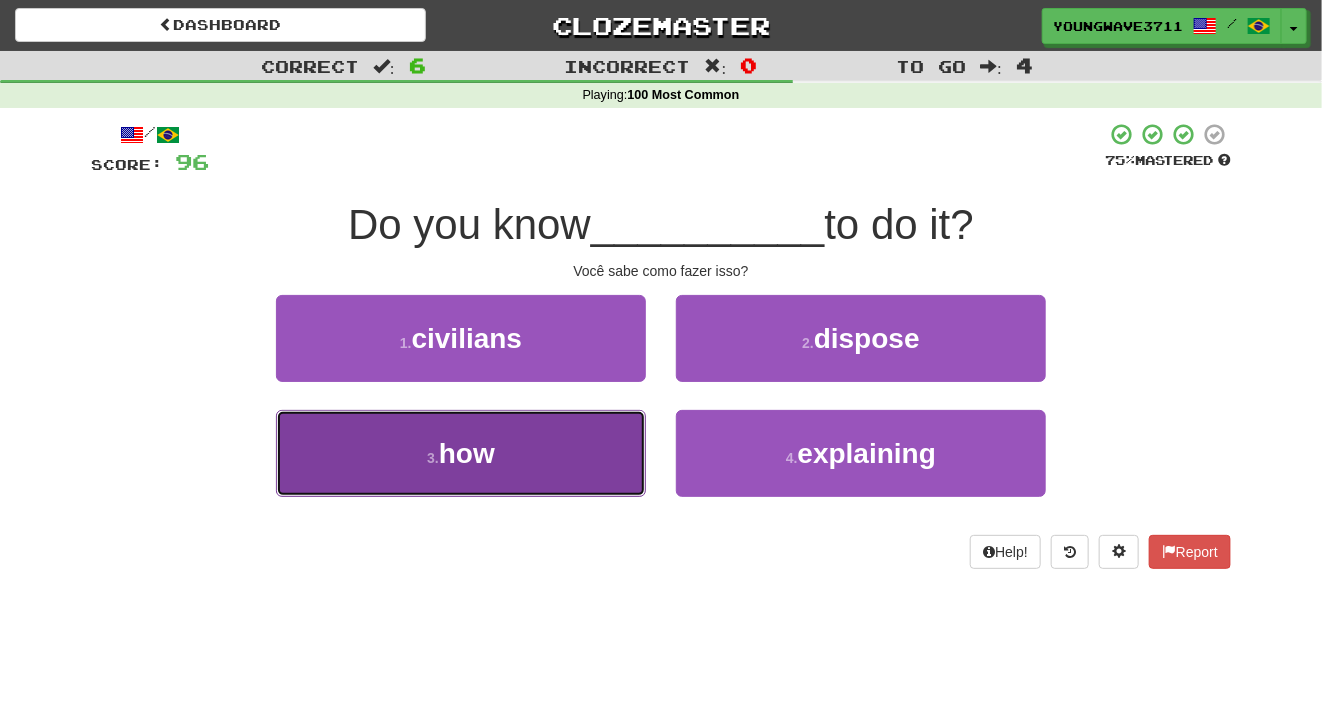 click on "3 .  how" at bounding box center [461, 453] 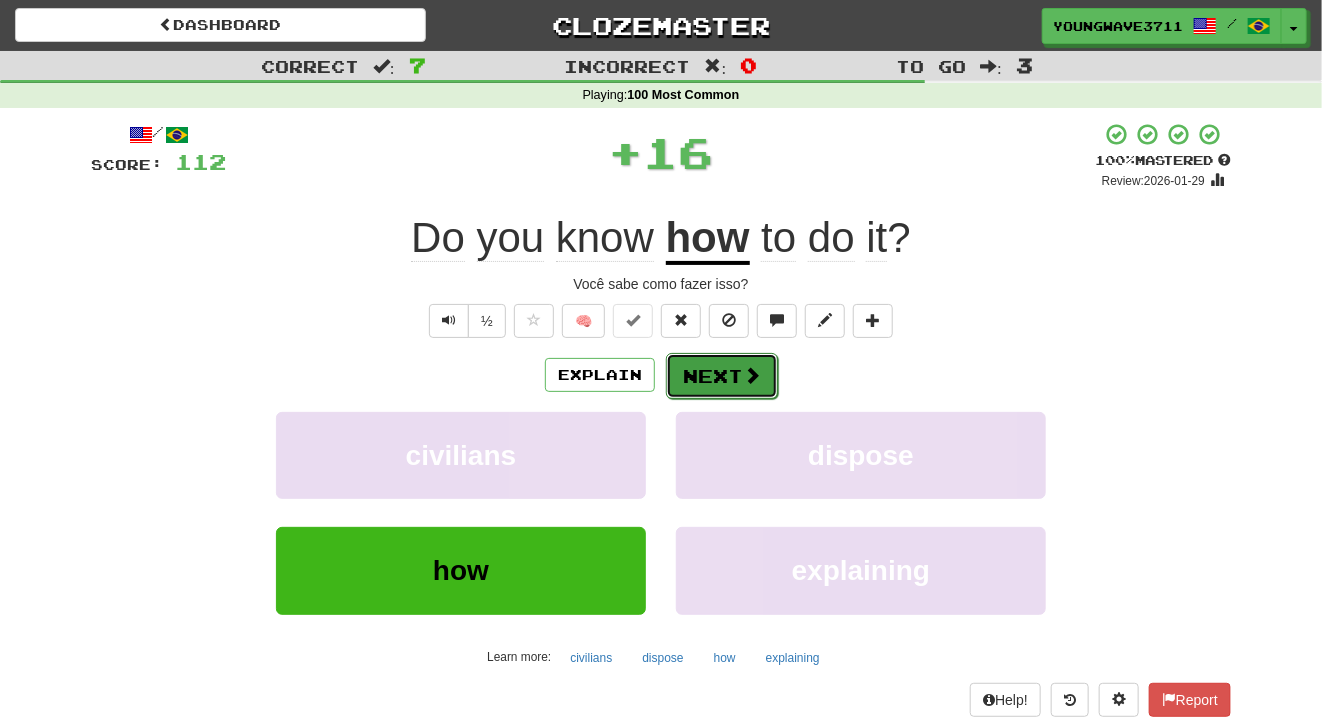 click on "Next" at bounding box center [722, 376] 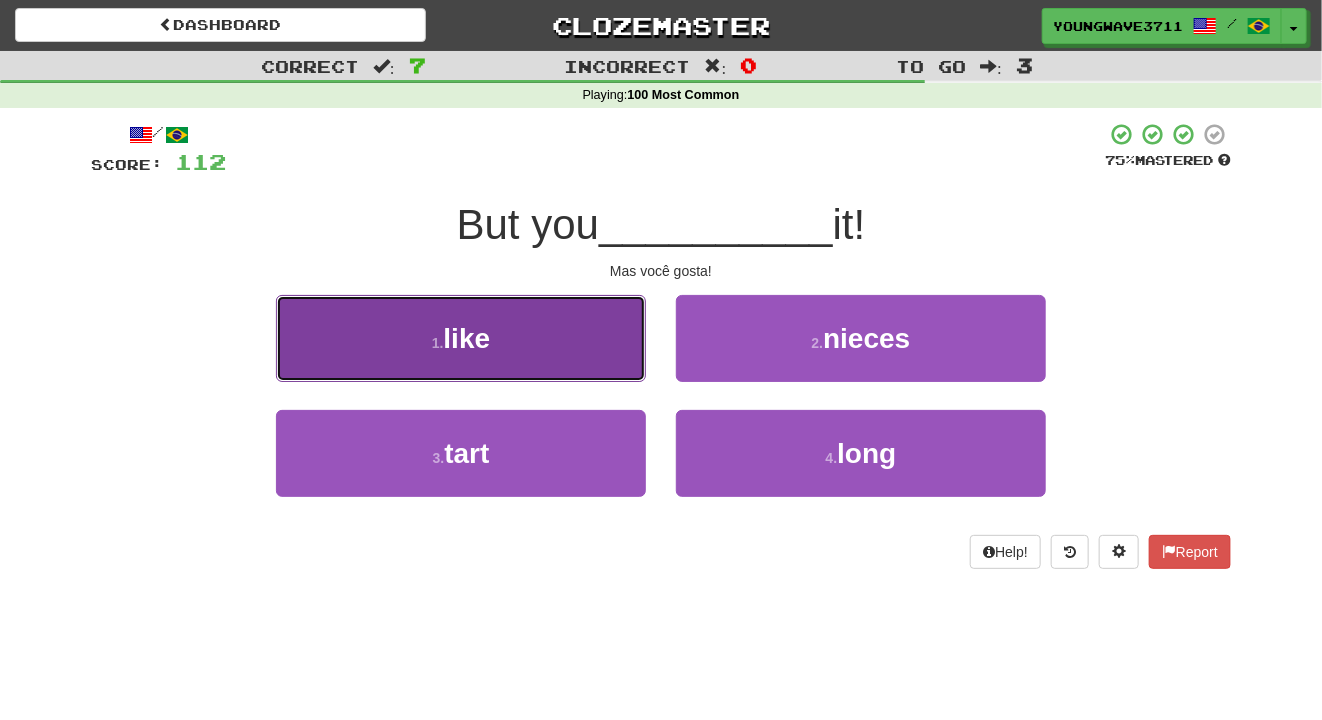 click on "1 .  like" at bounding box center (461, 338) 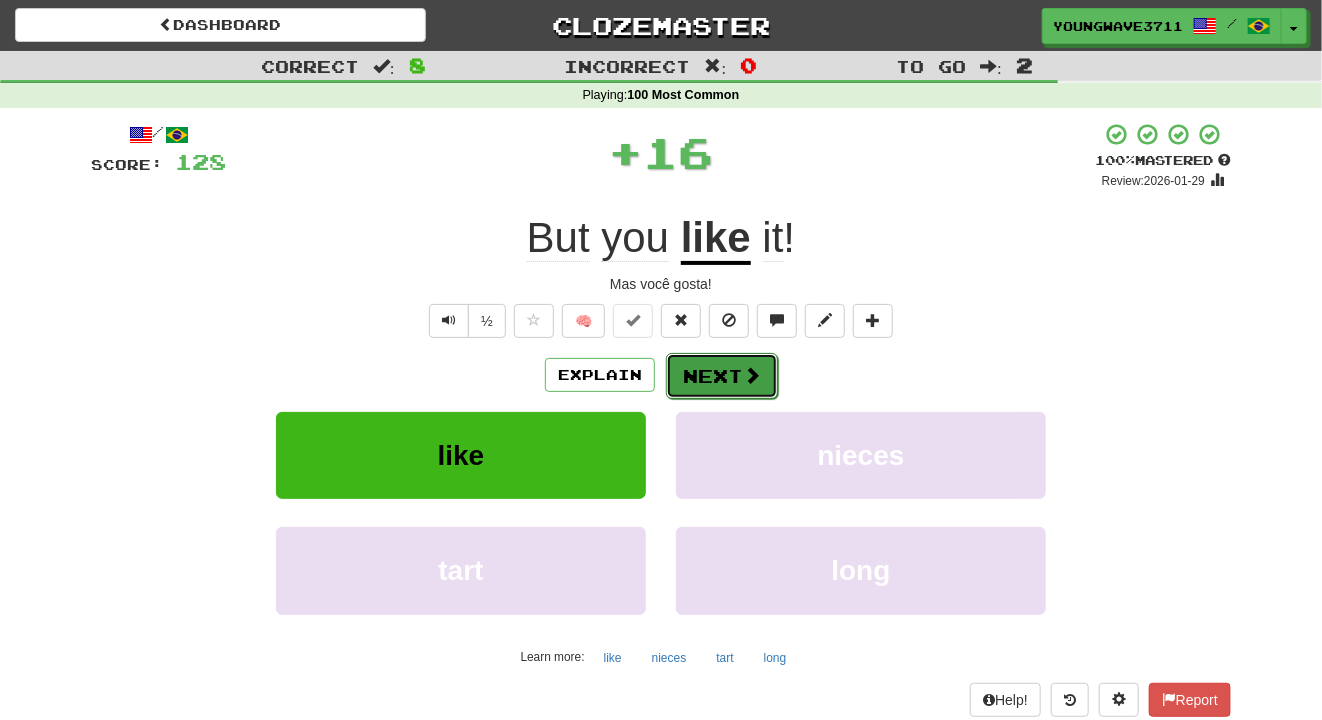 click on "Next" at bounding box center (722, 376) 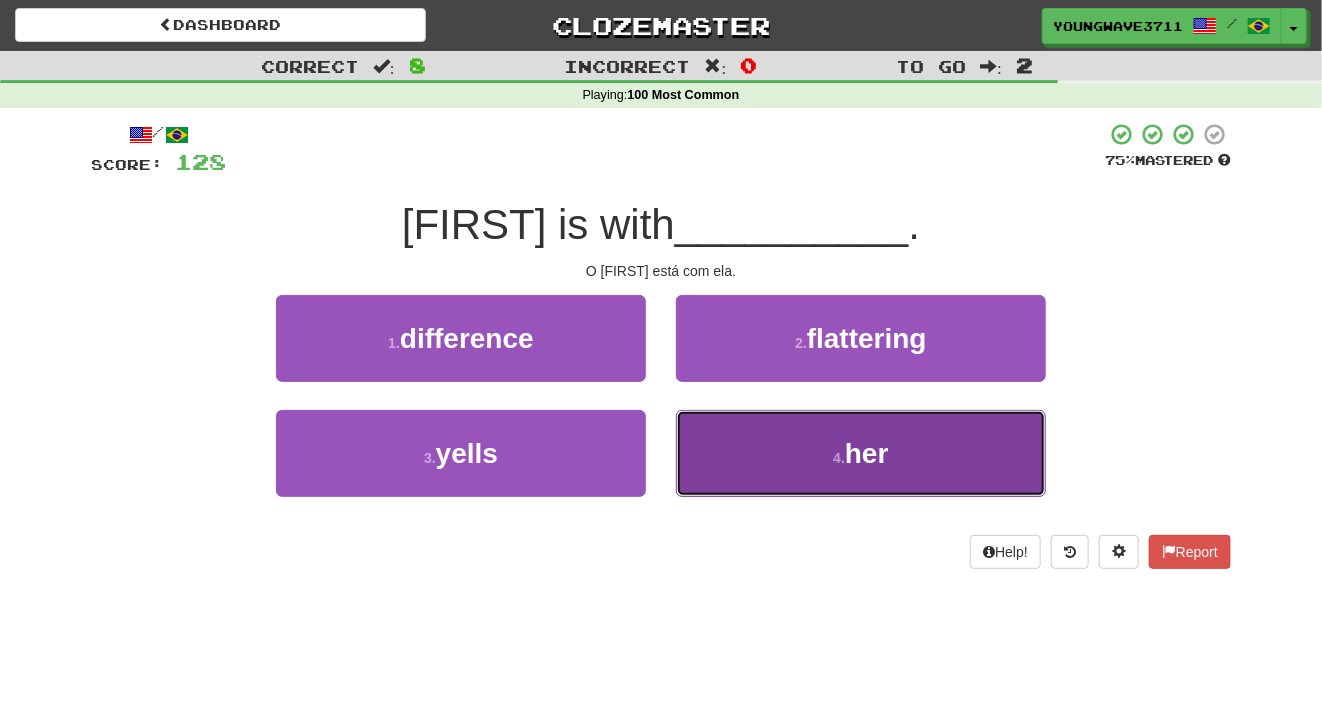 click on "4 .  her" at bounding box center (861, 453) 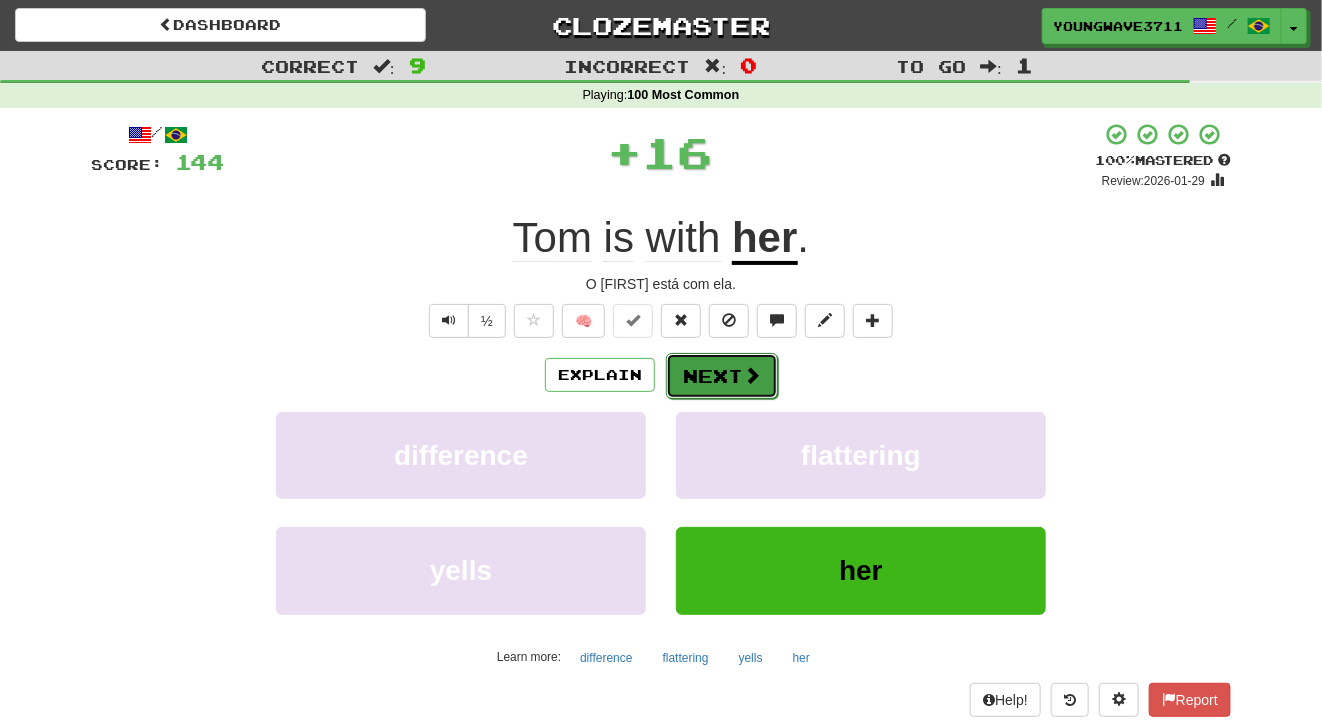 click on "Next" at bounding box center (722, 376) 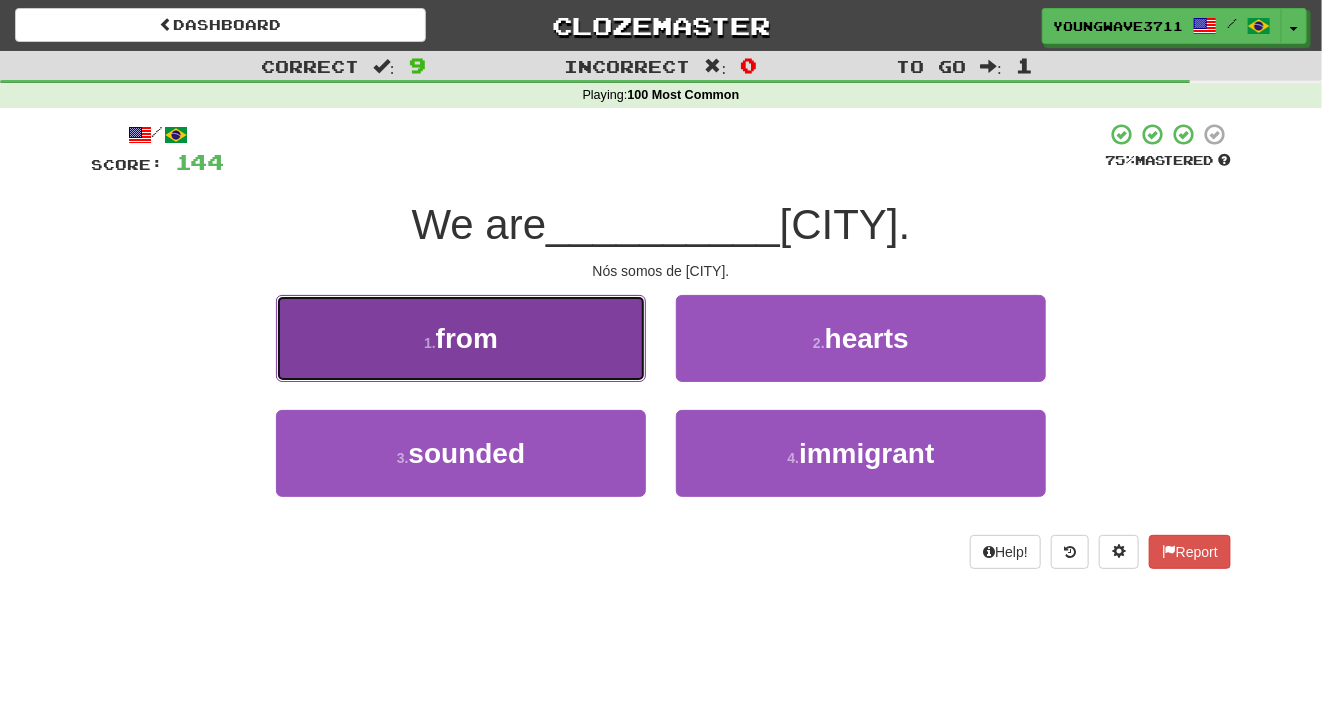 click on "1 .  from" at bounding box center [461, 338] 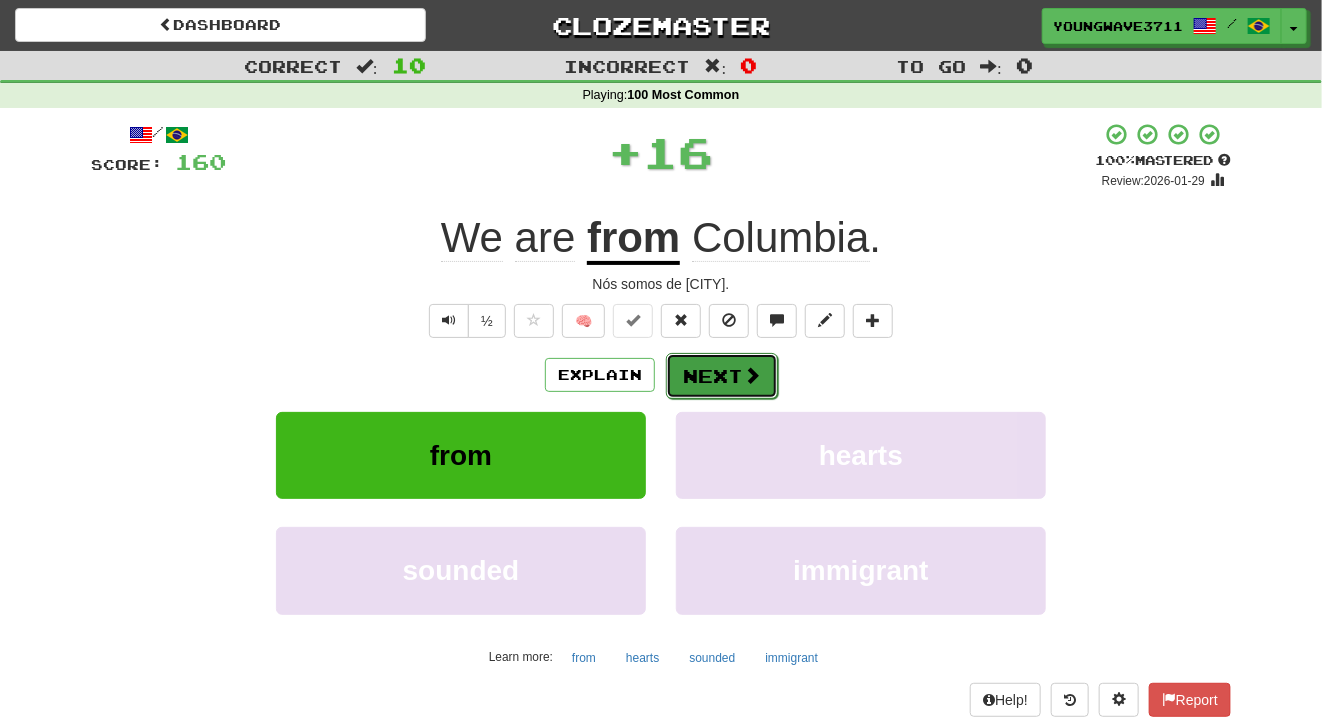 click on "Next" at bounding box center (722, 376) 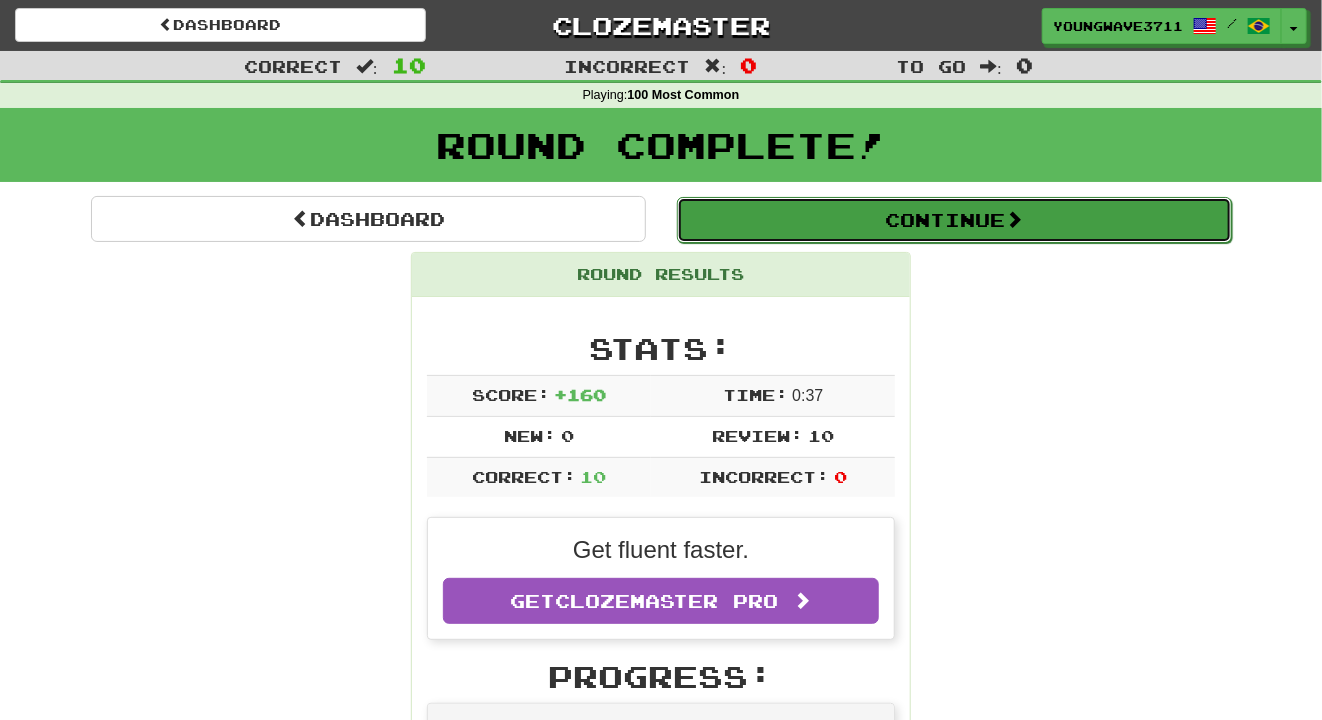 click on "Continue" at bounding box center (954, 220) 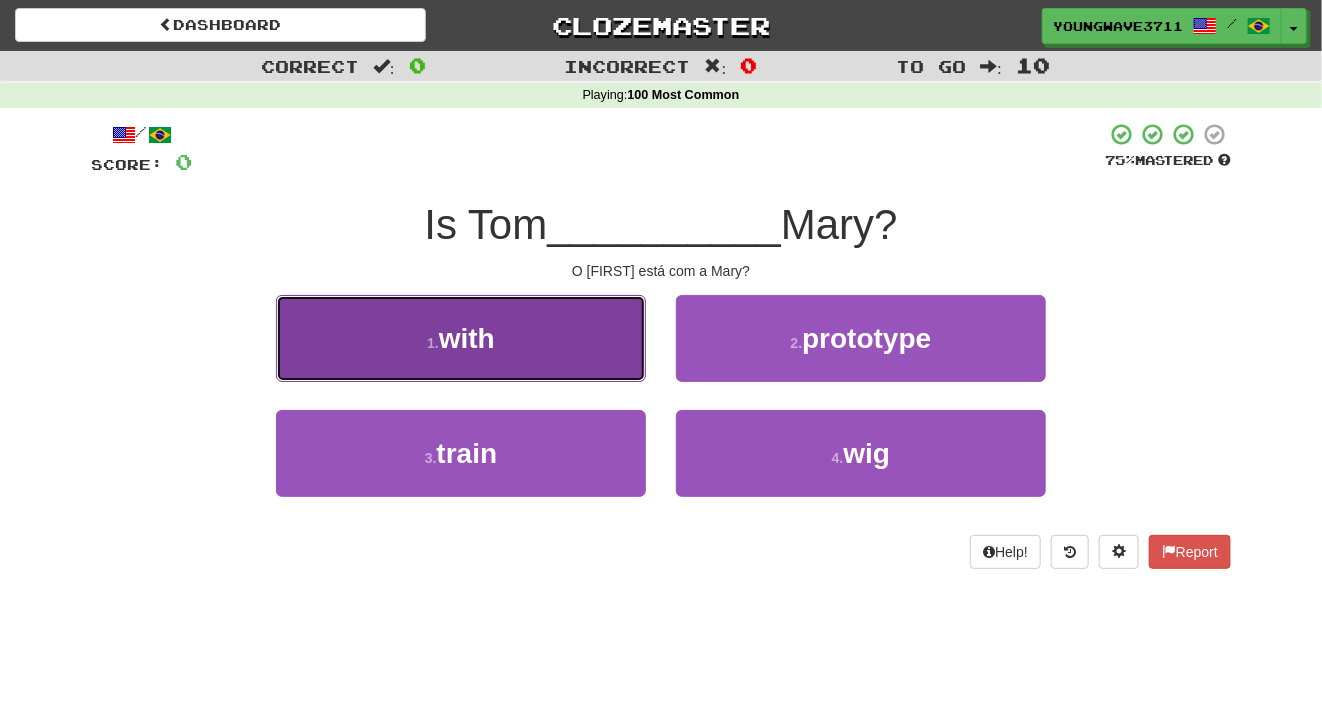 click on "with" at bounding box center (467, 338) 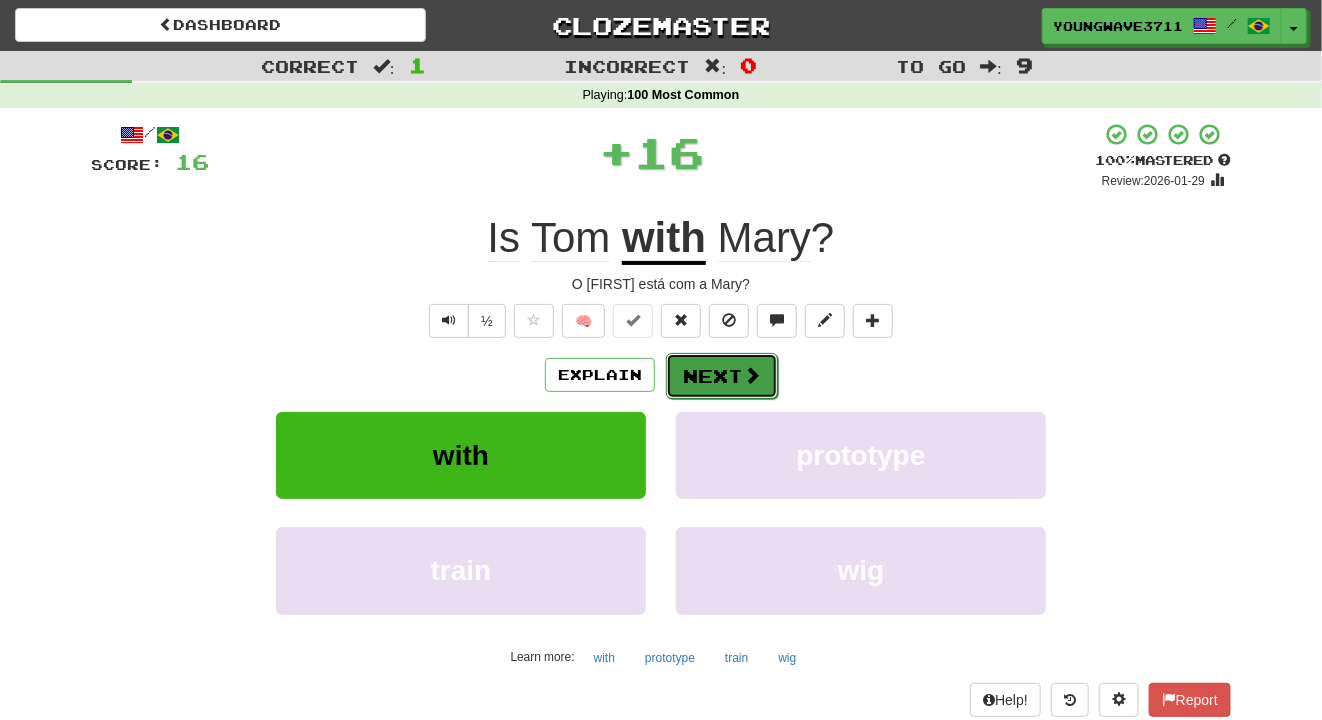 click on "Next" at bounding box center [722, 376] 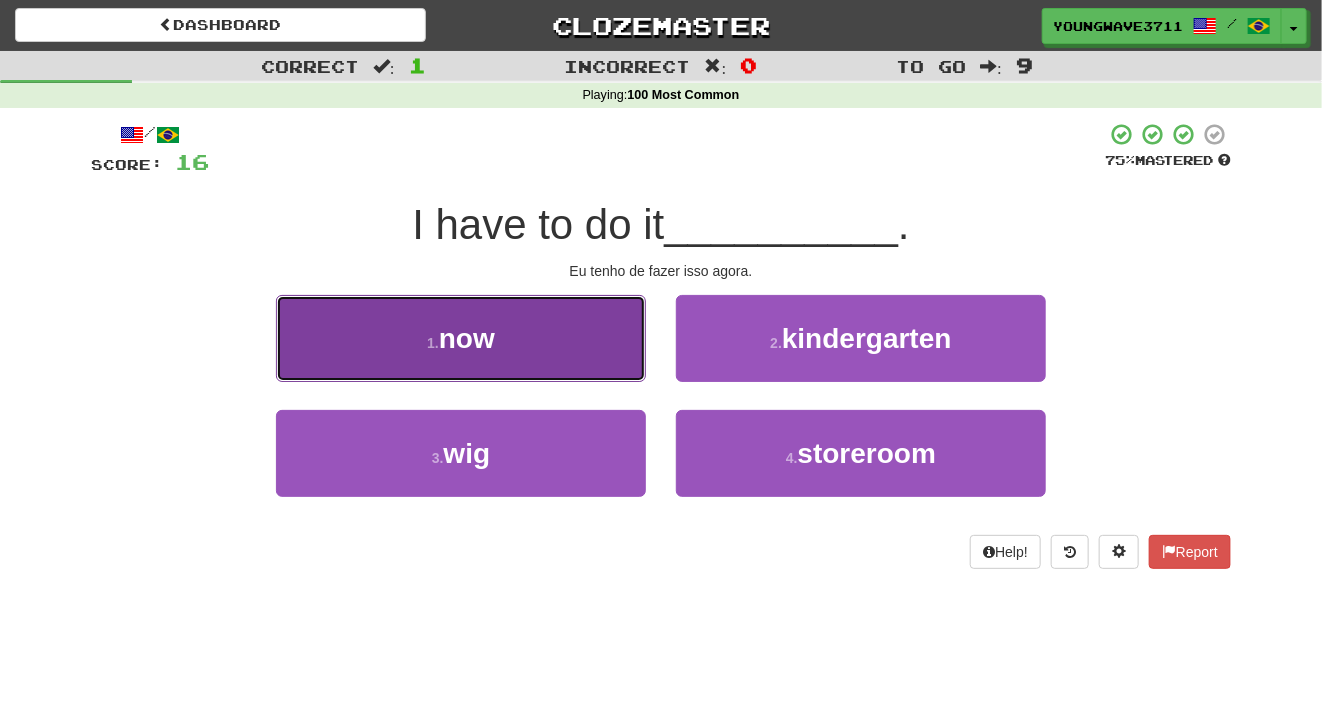 click on "1 .  now" at bounding box center (461, 338) 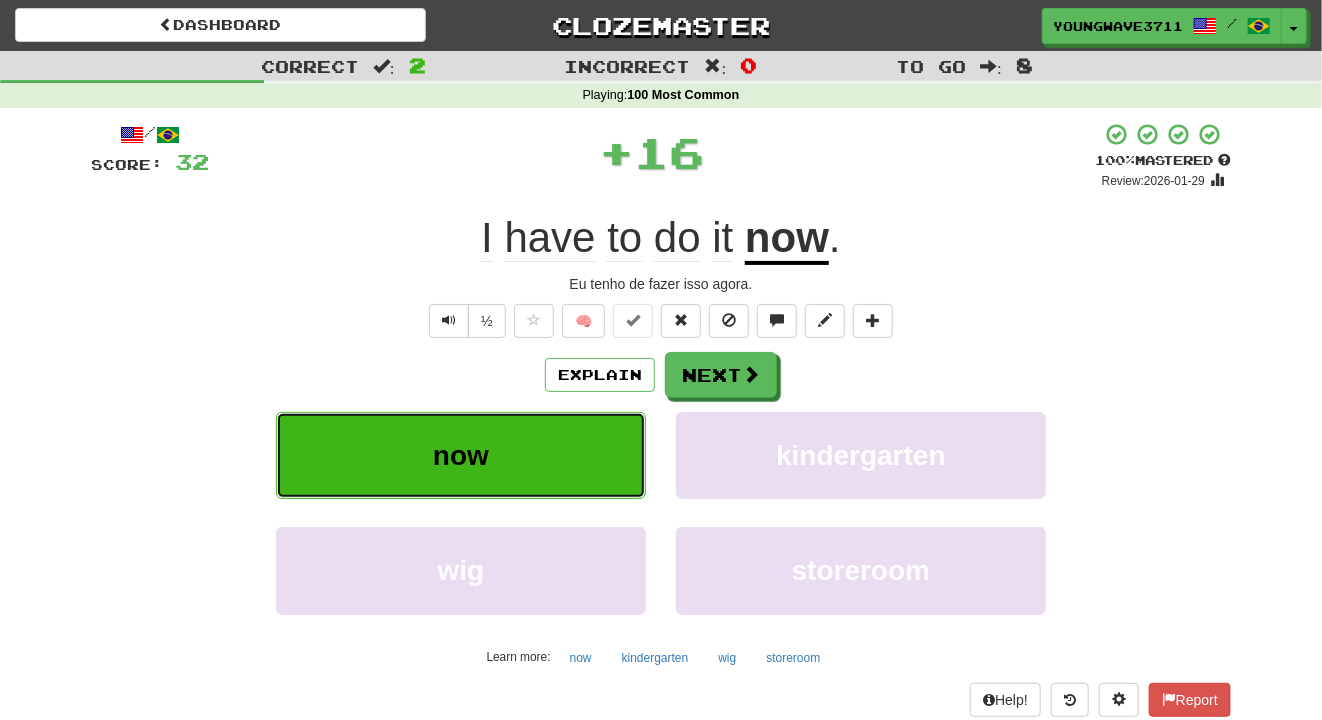 type 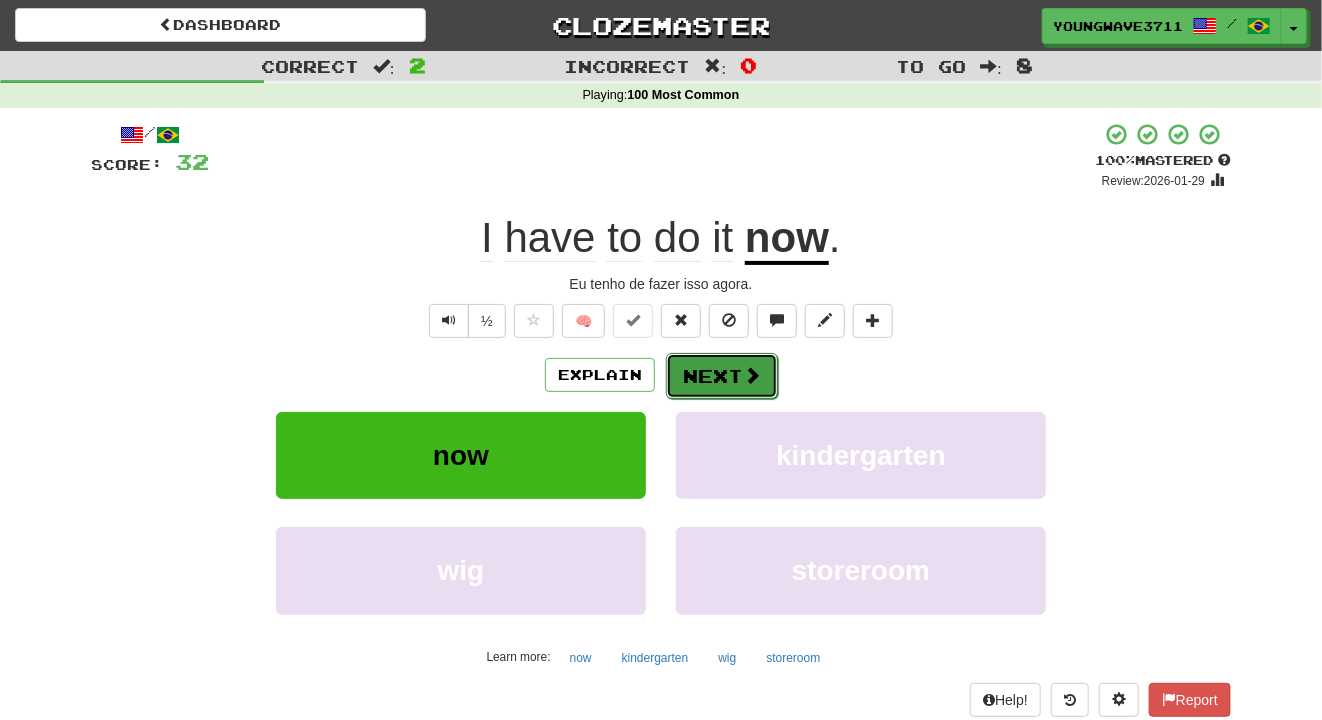 click on "Next" at bounding box center (722, 376) 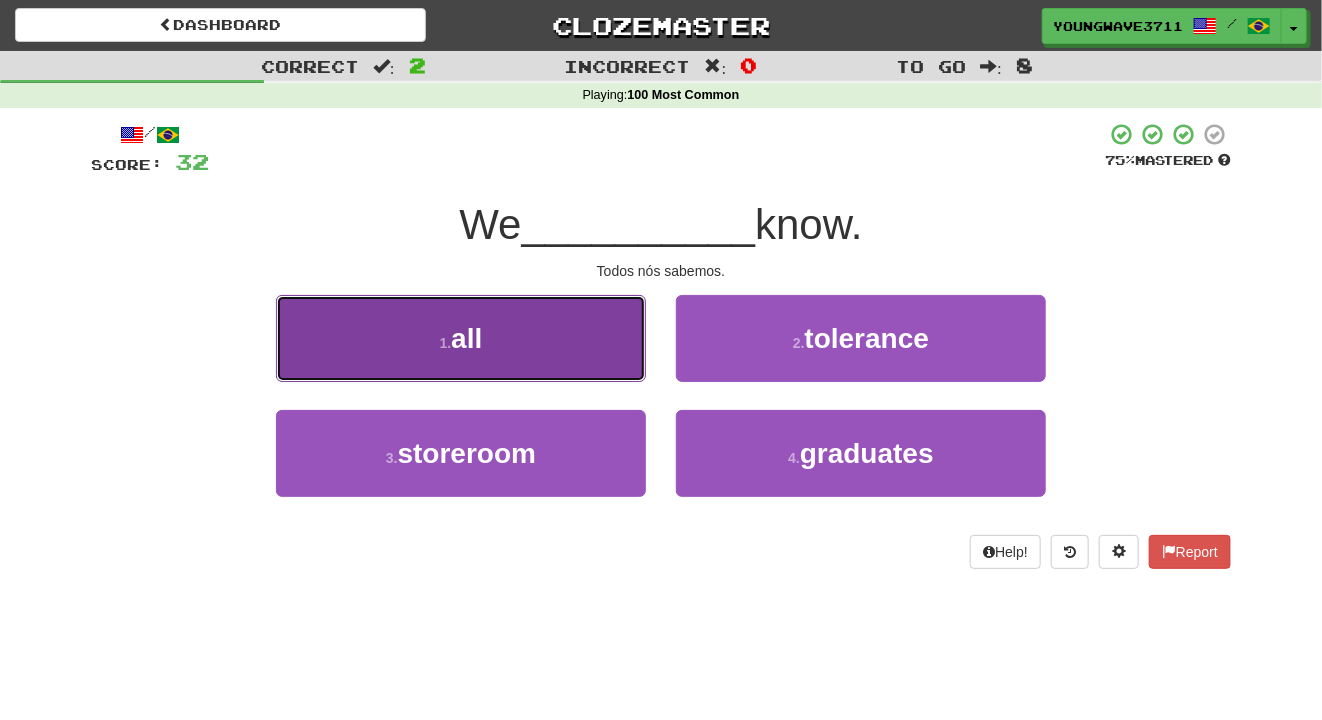 click on "1 .  all" at bounding box center [461, 338] 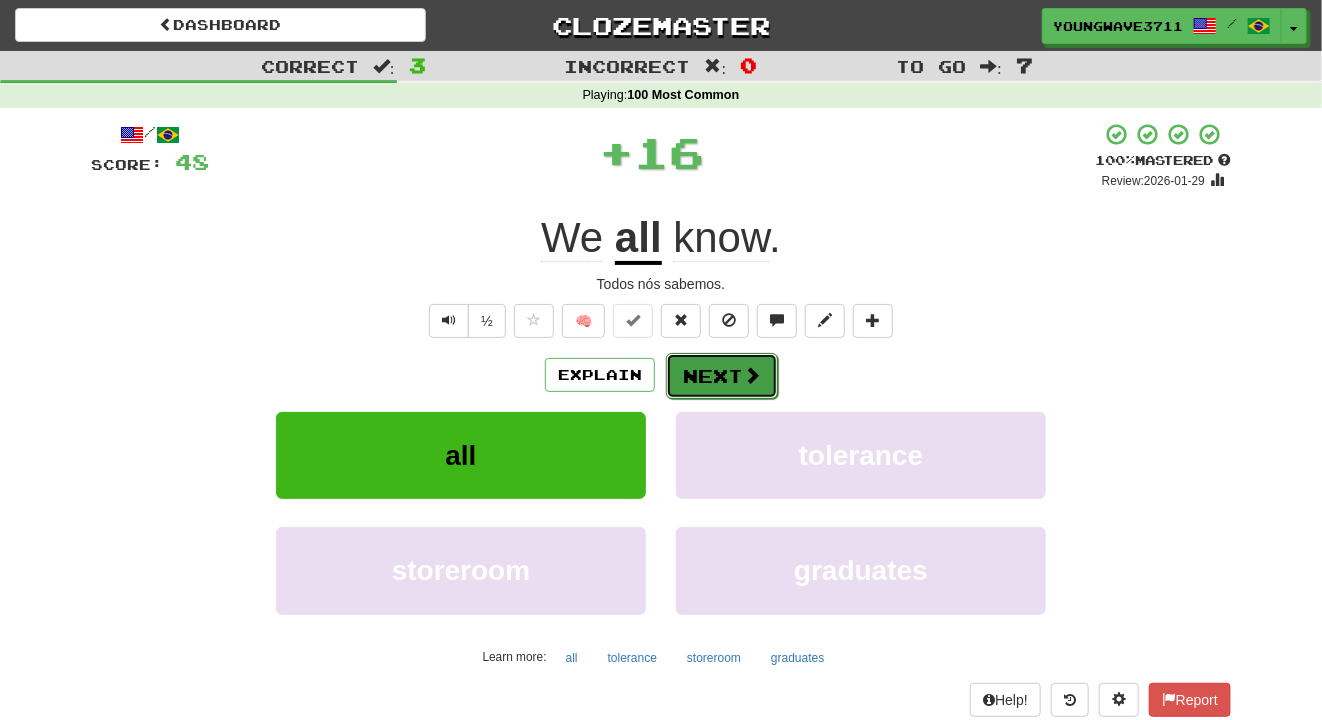 click on "Next" at bounding box center (722, 376) 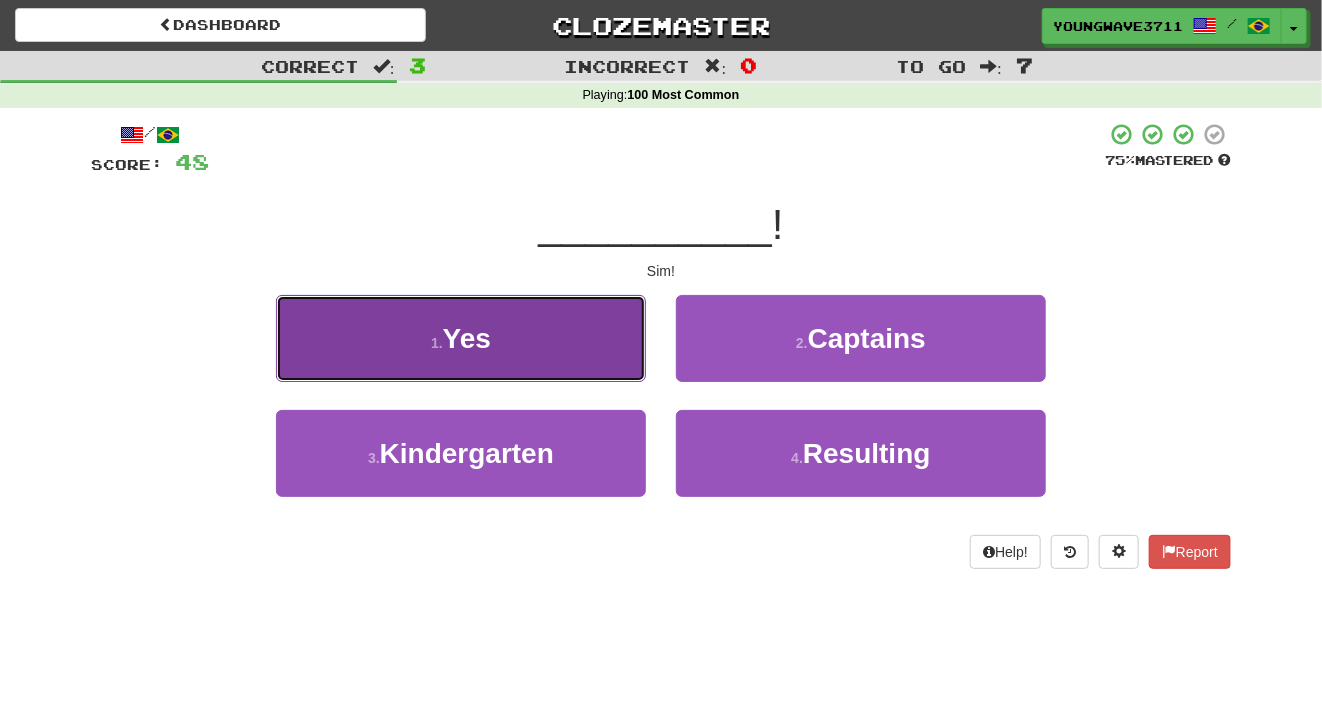click on "1 .  Yes" at bounding box center (461, 338) 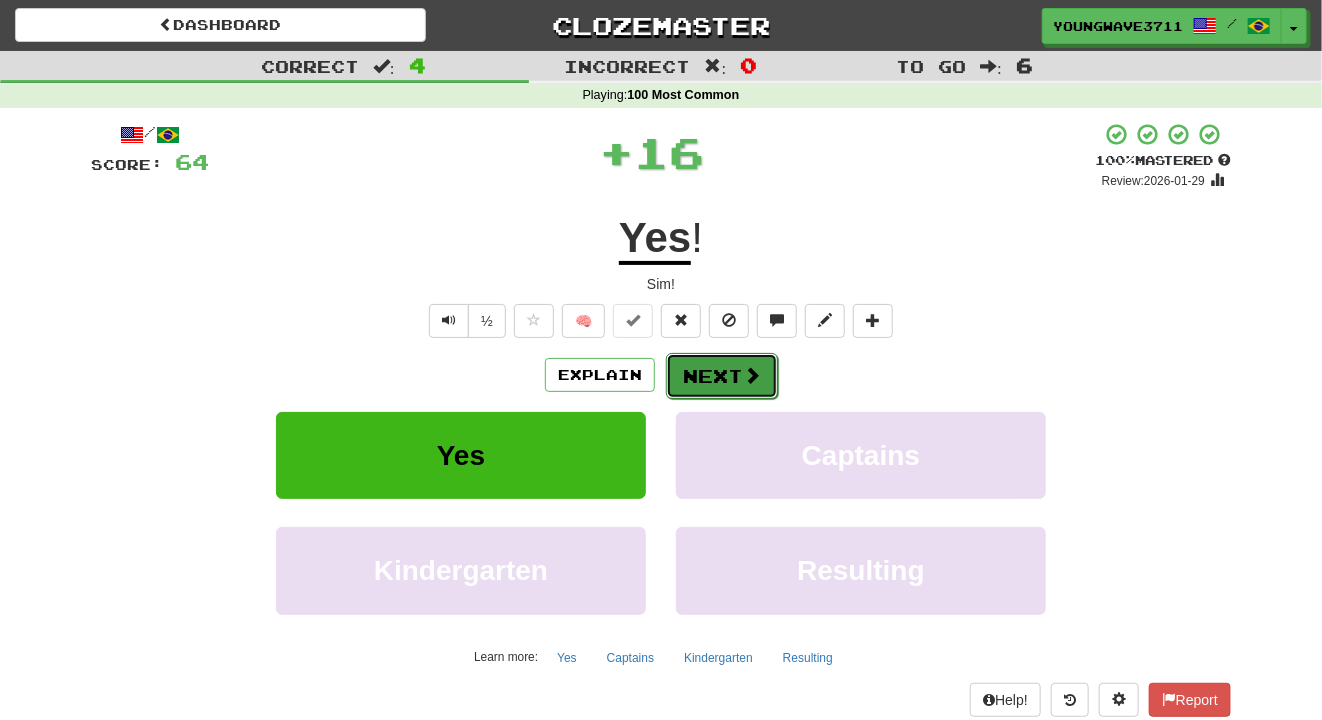 click on "Next" at bounding box center (722, 376) 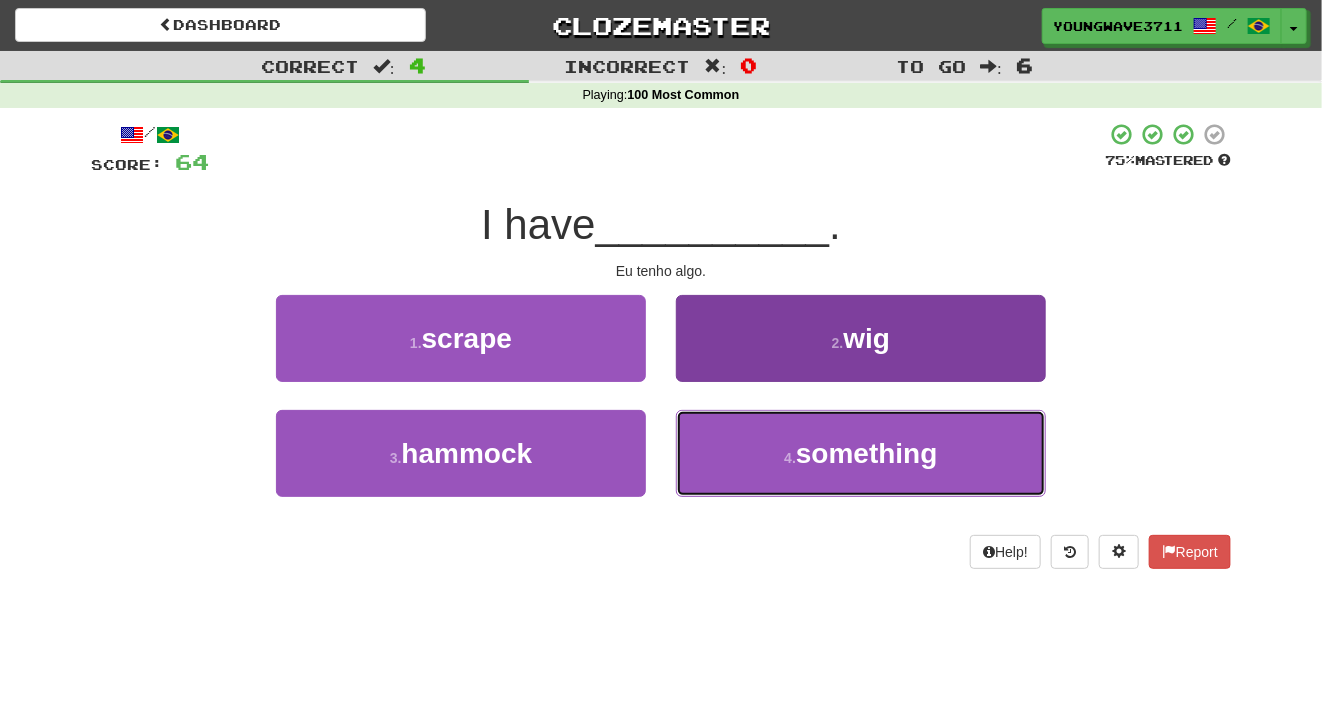 click on "4 .  something" at bounding box center (861, 453) 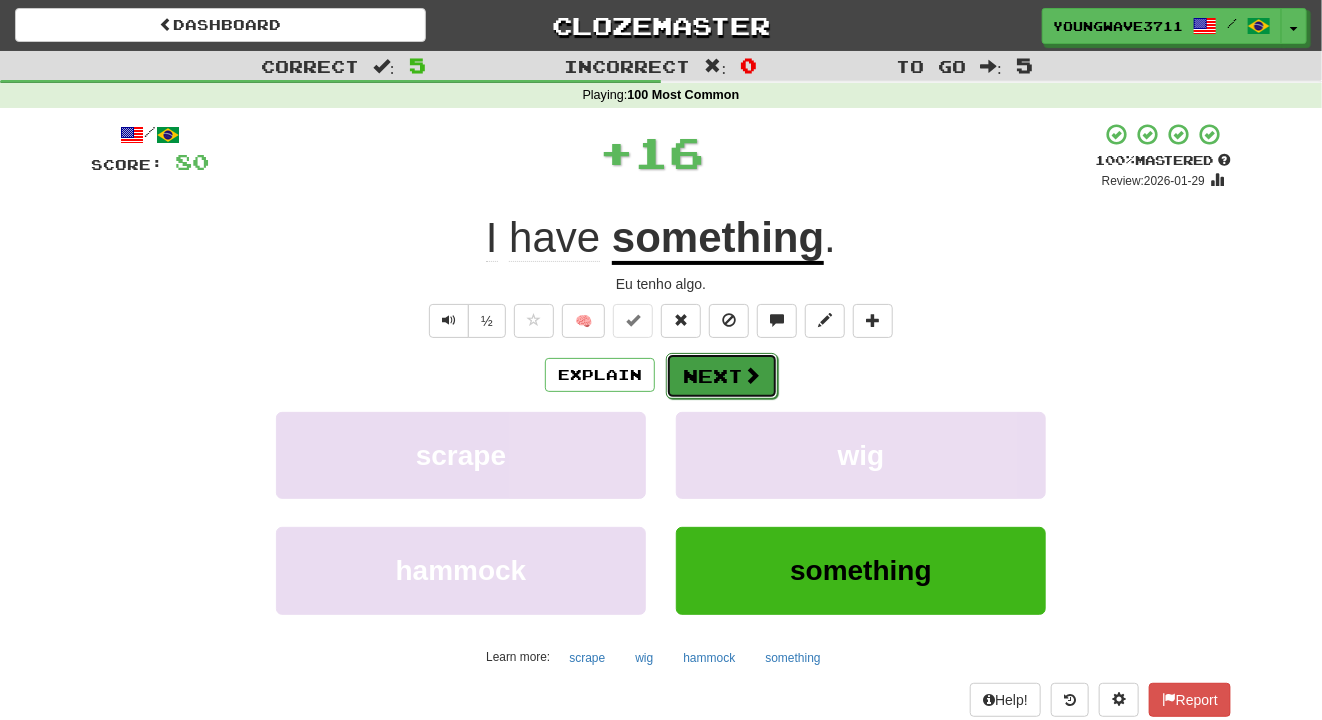 click on "Next" at bounding box center (722, 376) 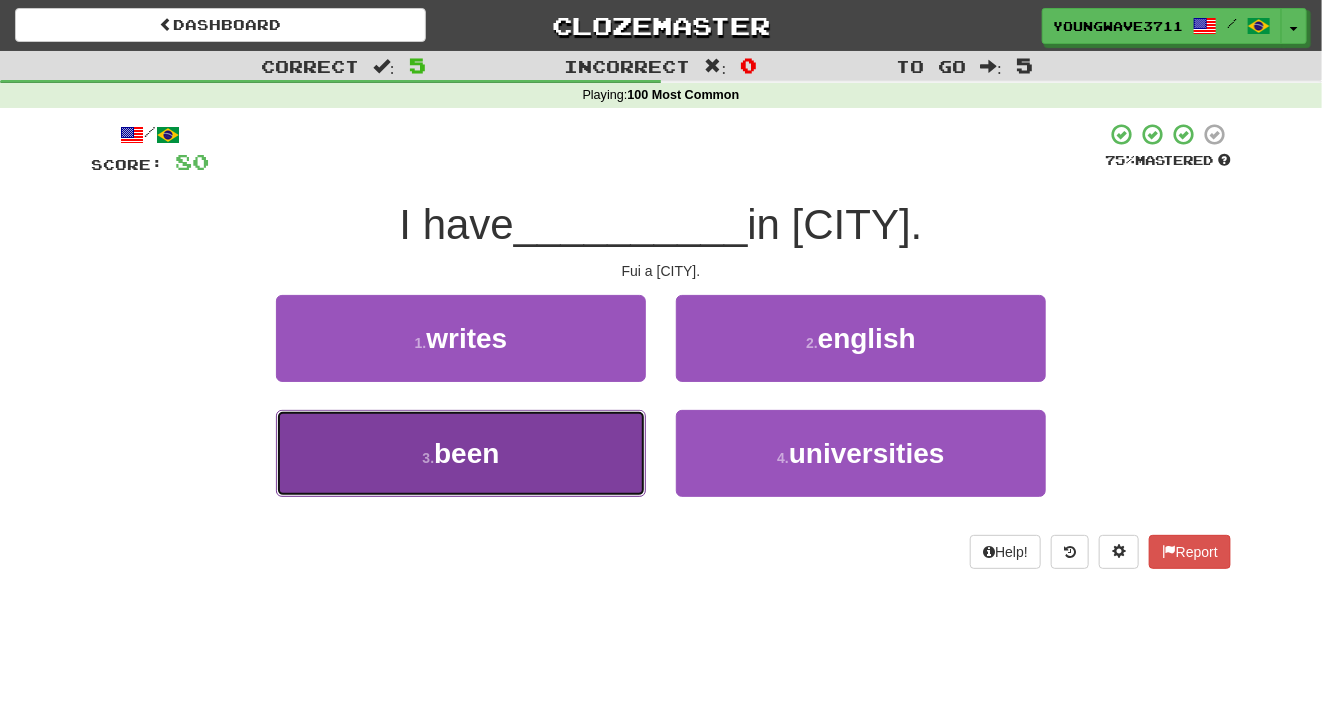 click on "3 .  been" at bounding box center [461, 453] 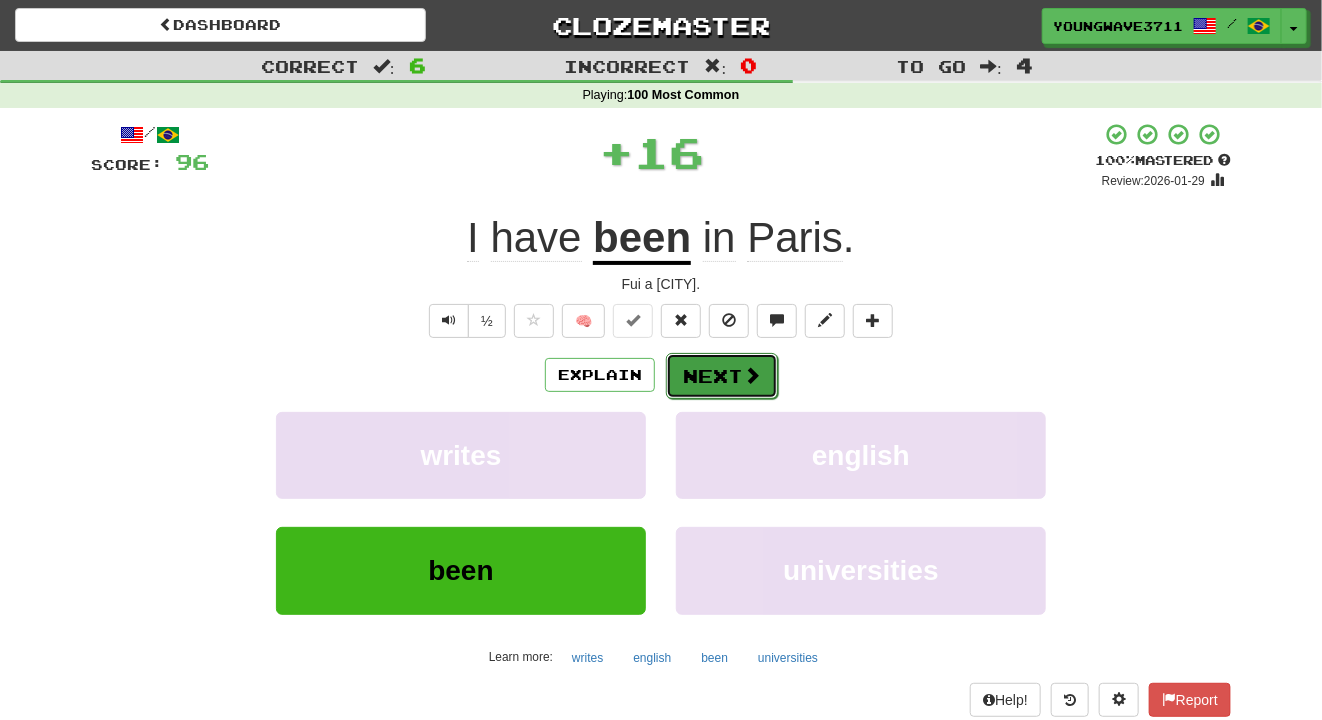 click on "Next" at bounding box center [722, 376] 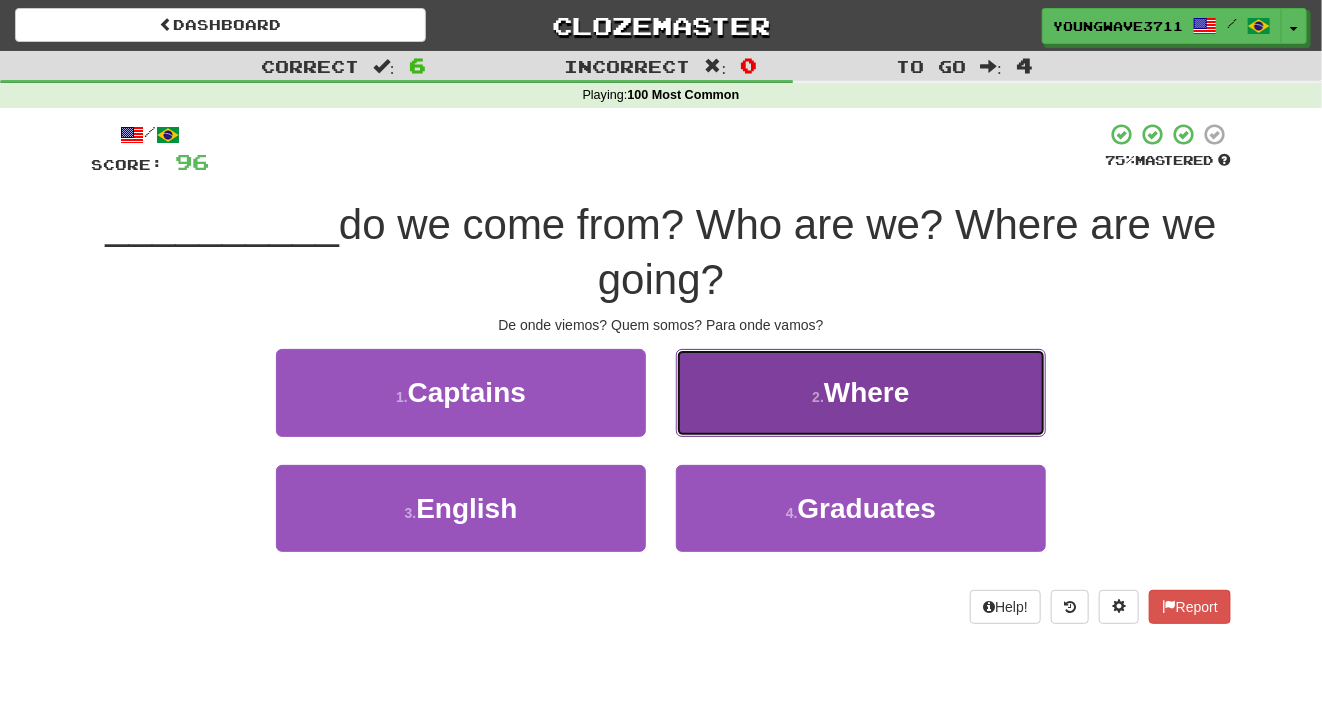 click on "2 .  Where" at bounding box center [861, 392] 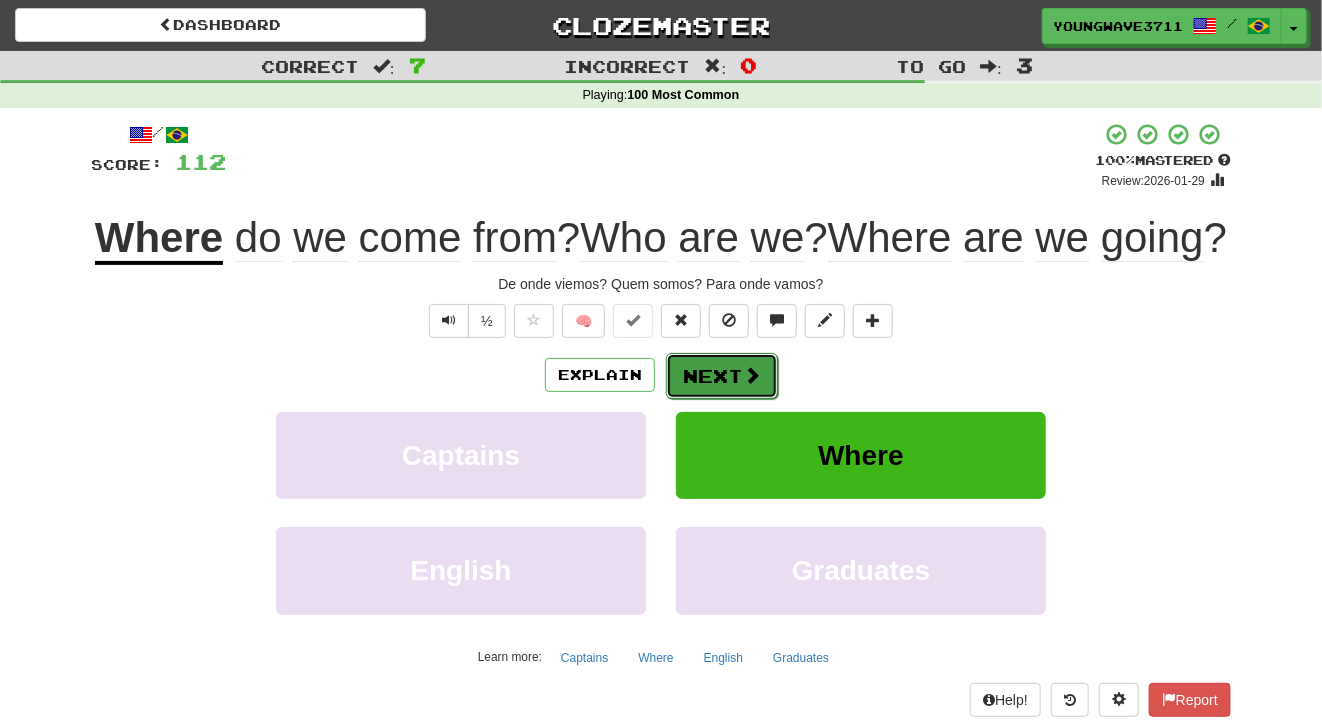 click on "Next" at bounding box center [722, 376] 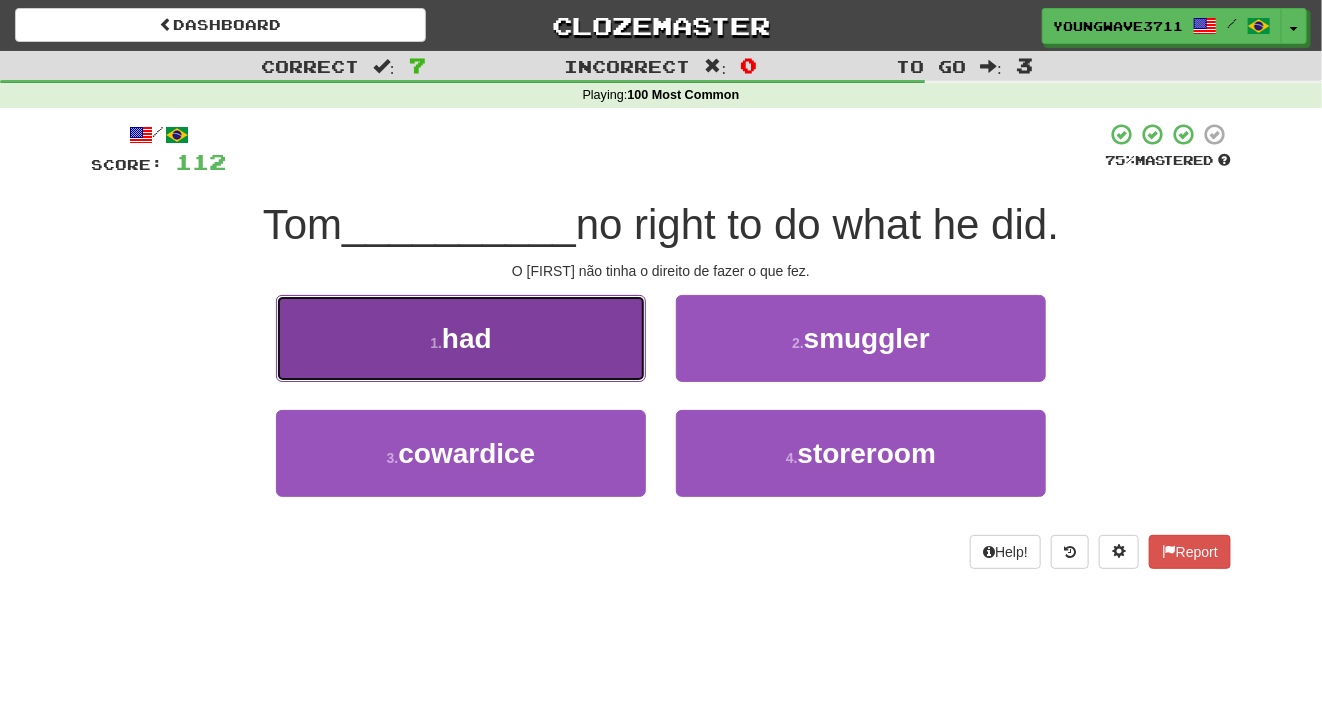 click on "1 .  had" at bounding box center (461, 338) 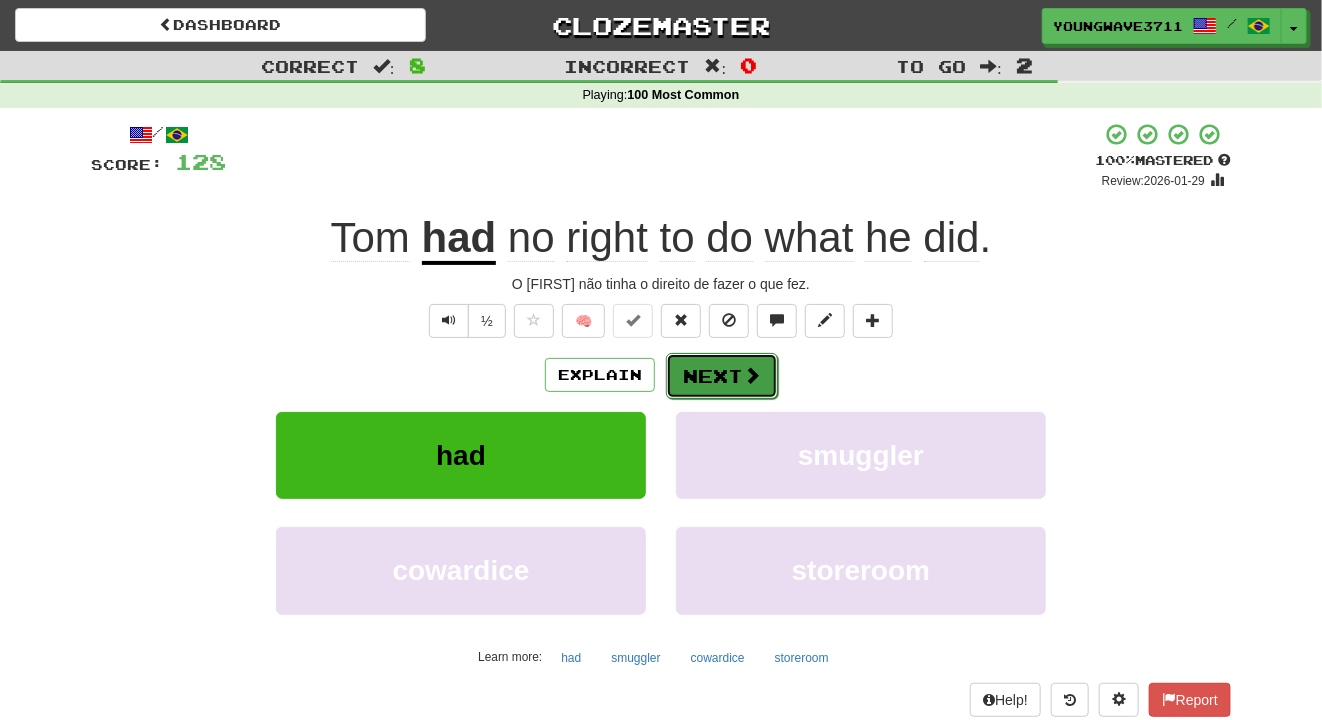 click on "Next" at bounding box center [722, 376] 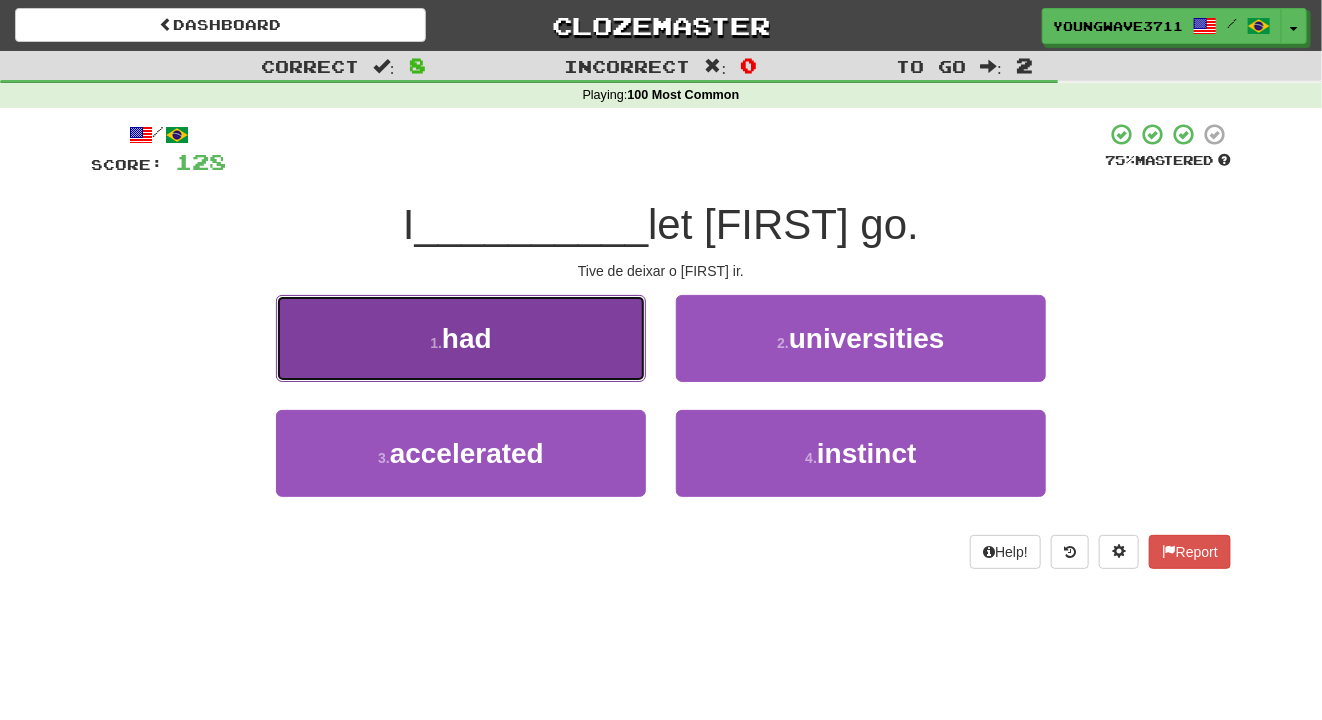 click on "1 .  had" at bounding box center [461, 338] 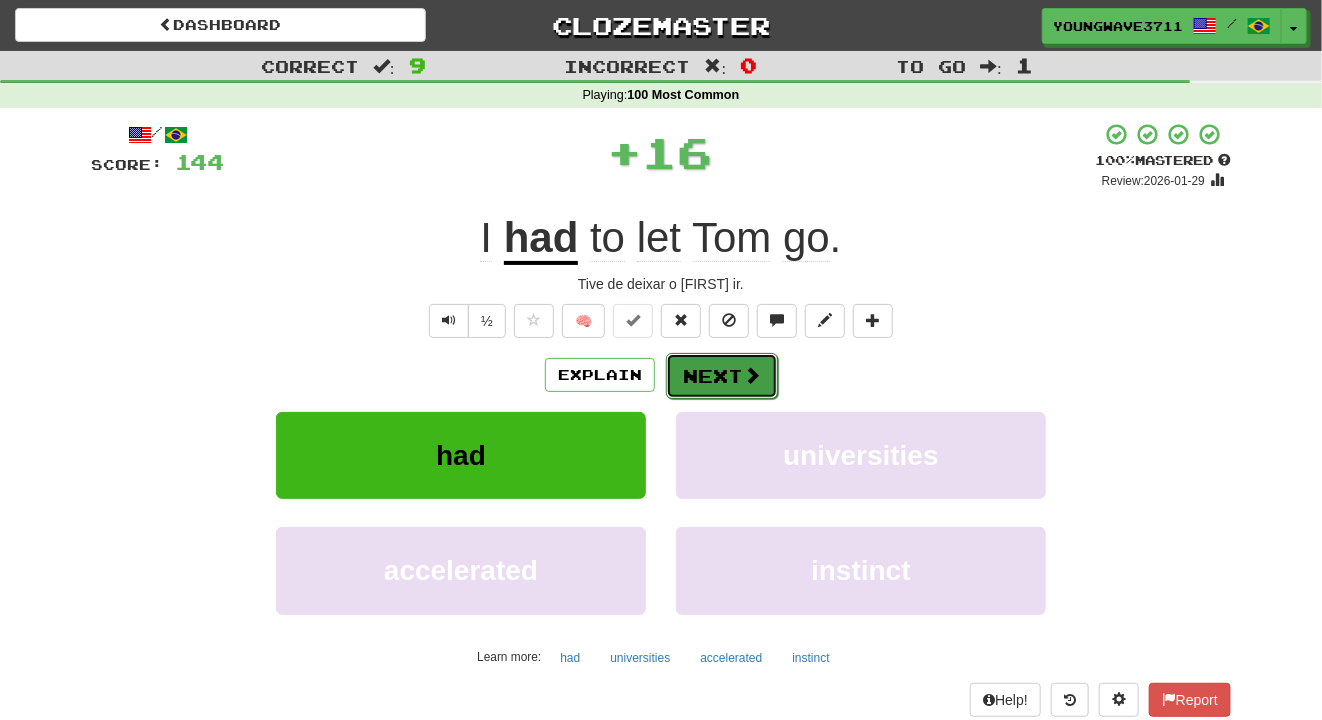 click on "Next" at bounding box center [722, 376] 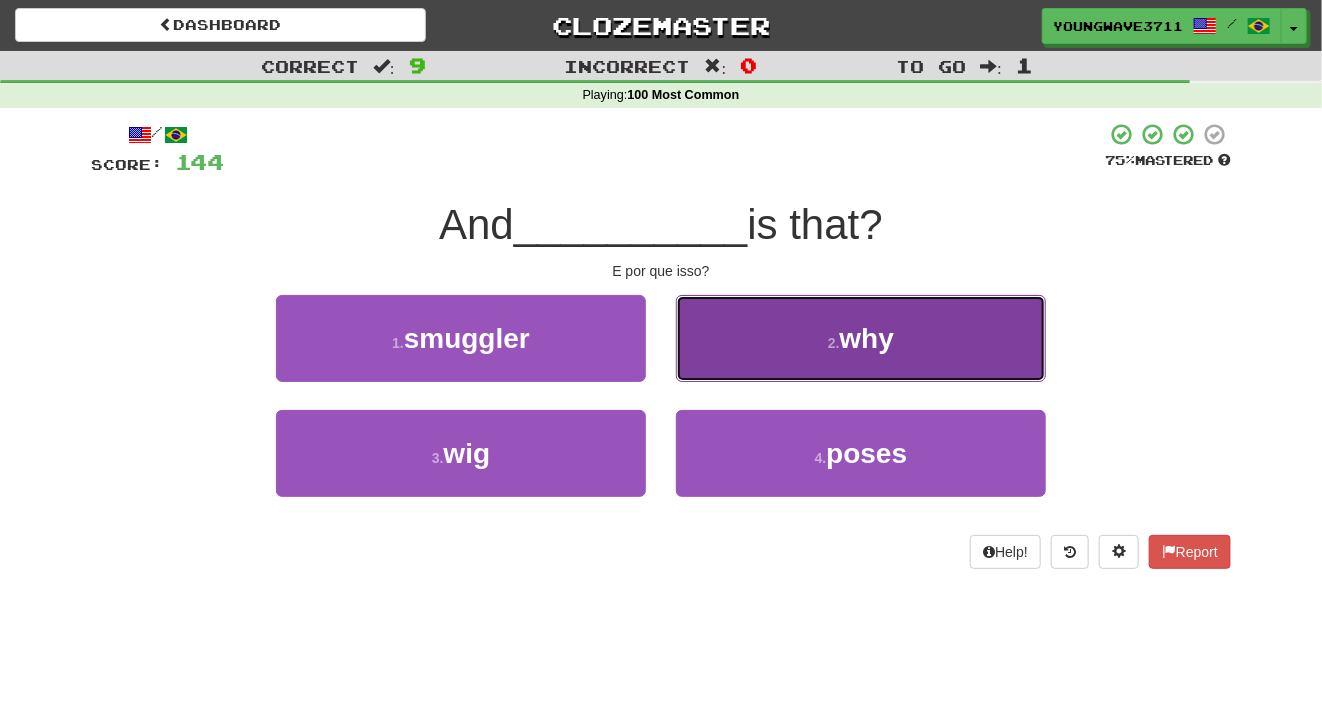 click on "2 .  why" at bounding box center (861, 338) 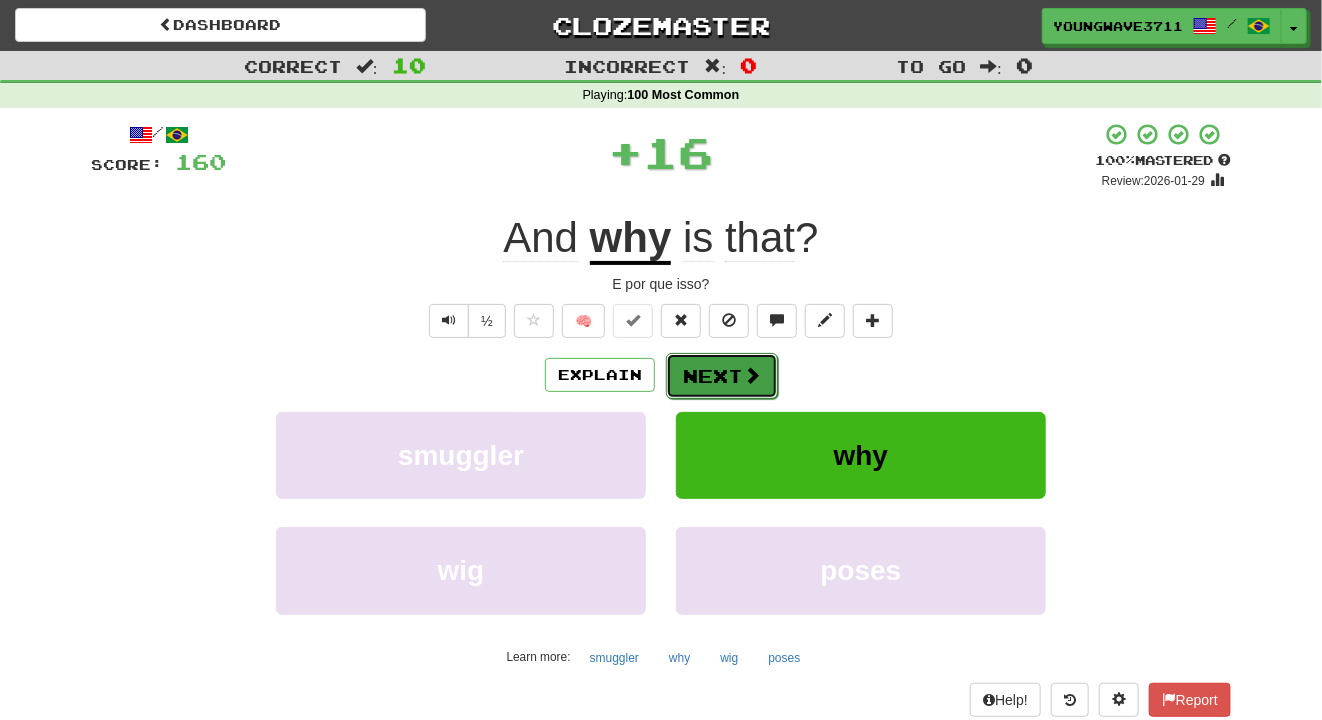 click on "Next" at bounding box center (722, 376) 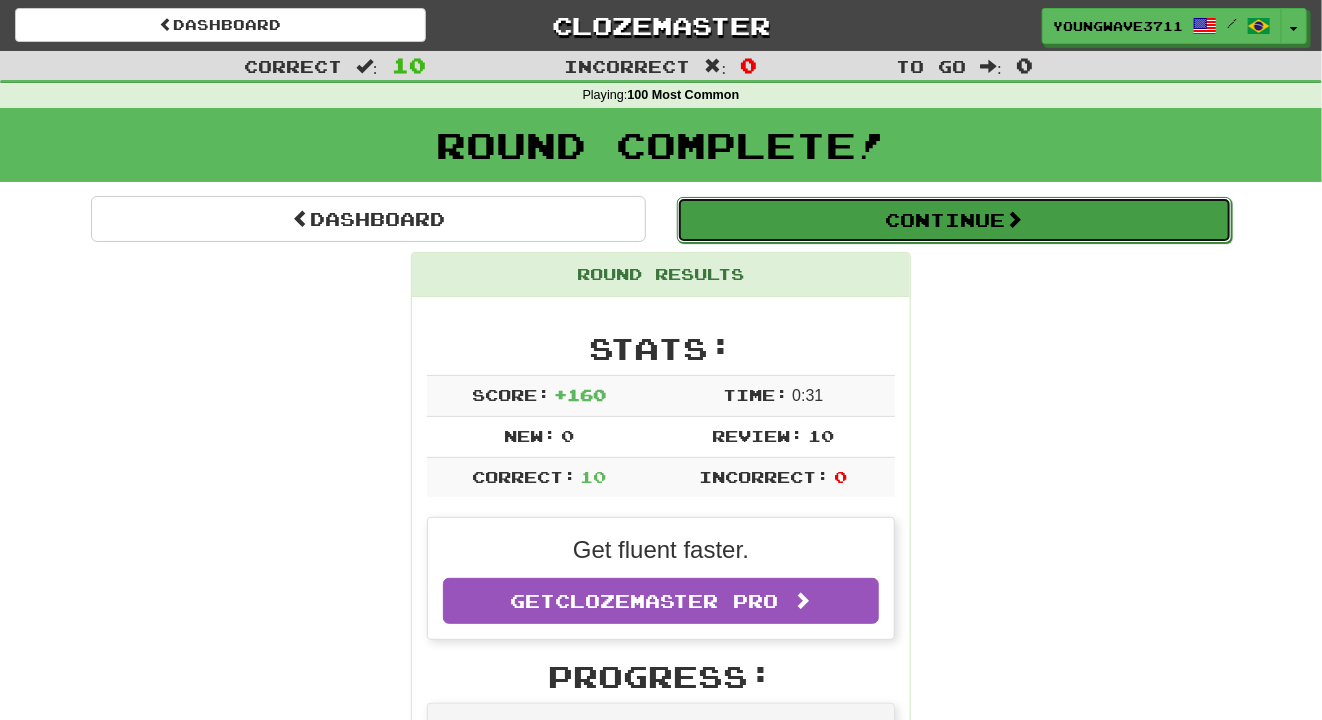click on "Continue" at bounding box center [954, 220] 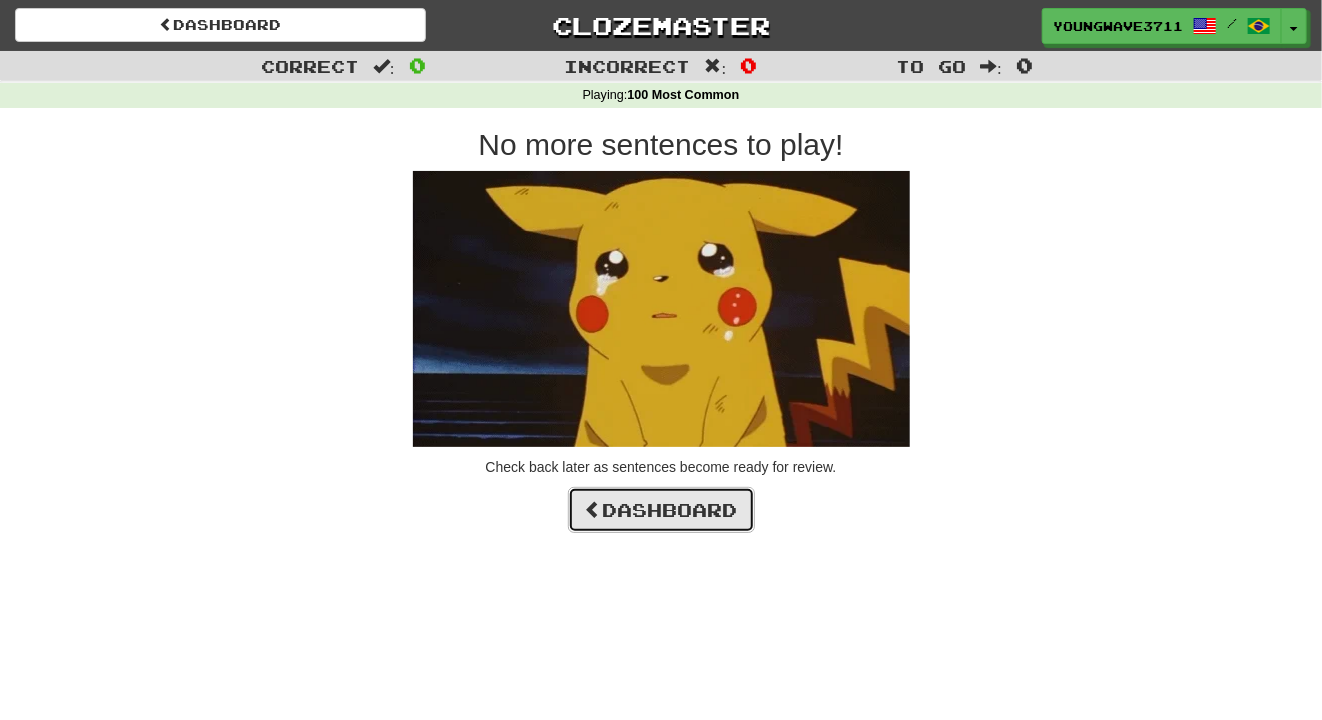click on "Dashboard" at bounding box center [661, 510] 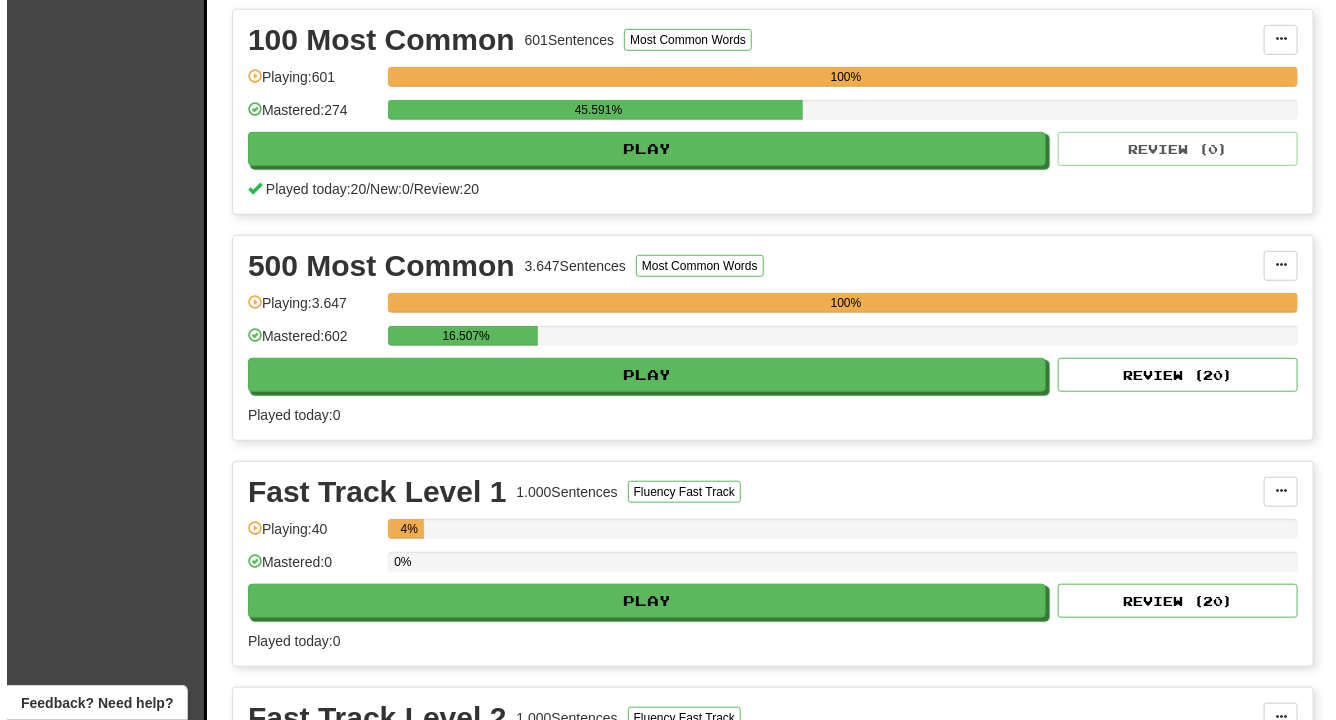 scroll, scrollTop: 454, scrollLeft: 0, axis: vertical 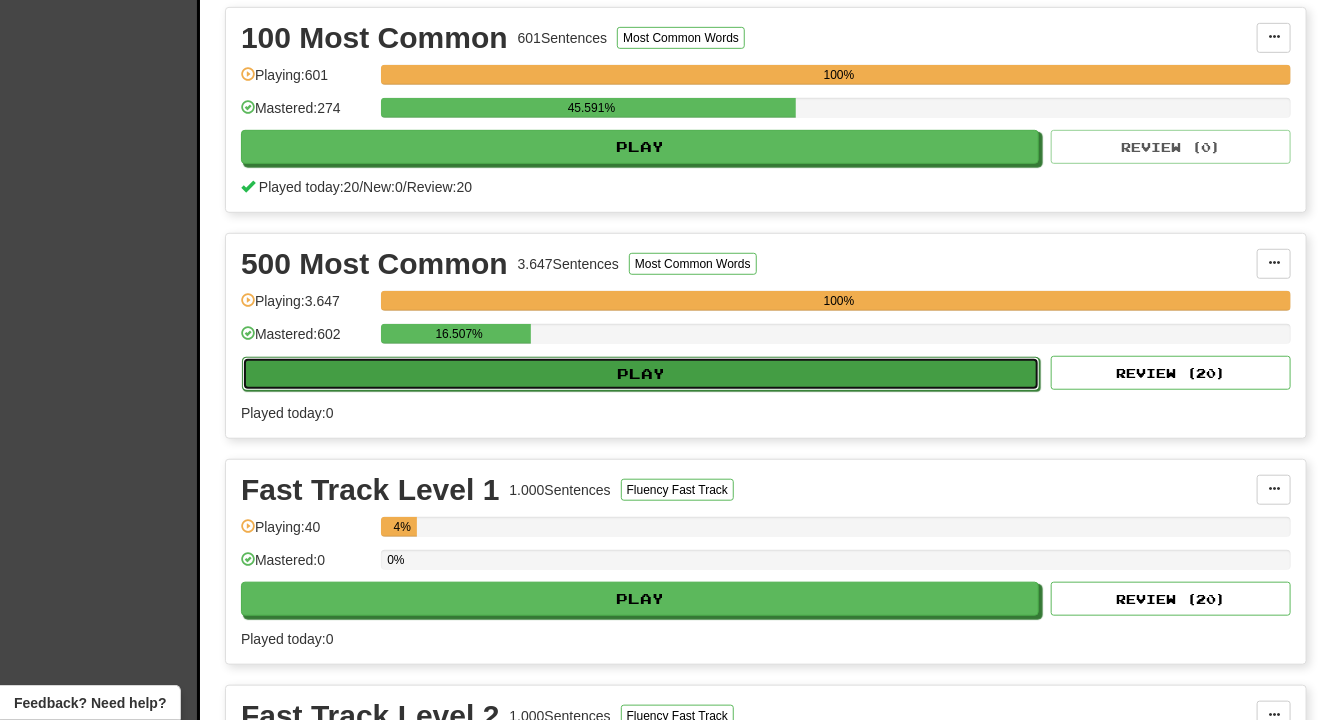 click on "Play" at bounding box center (641, 374) 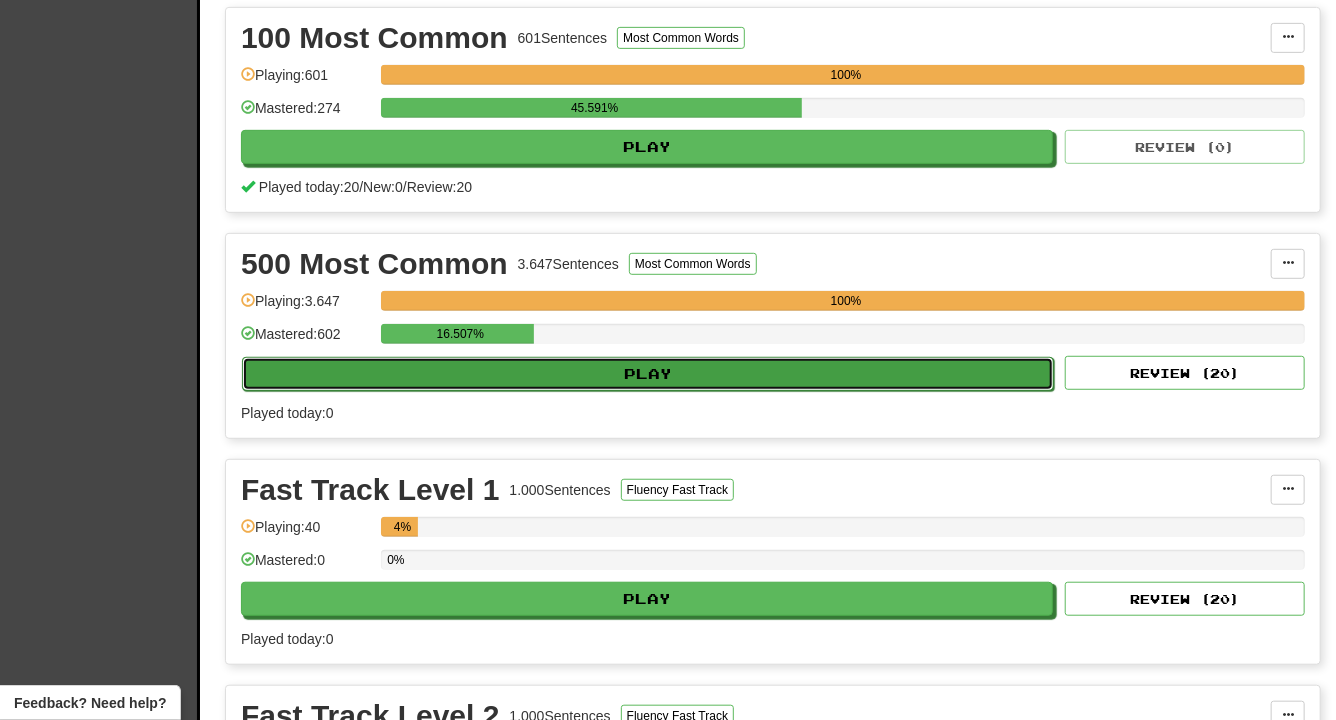 select on "**" 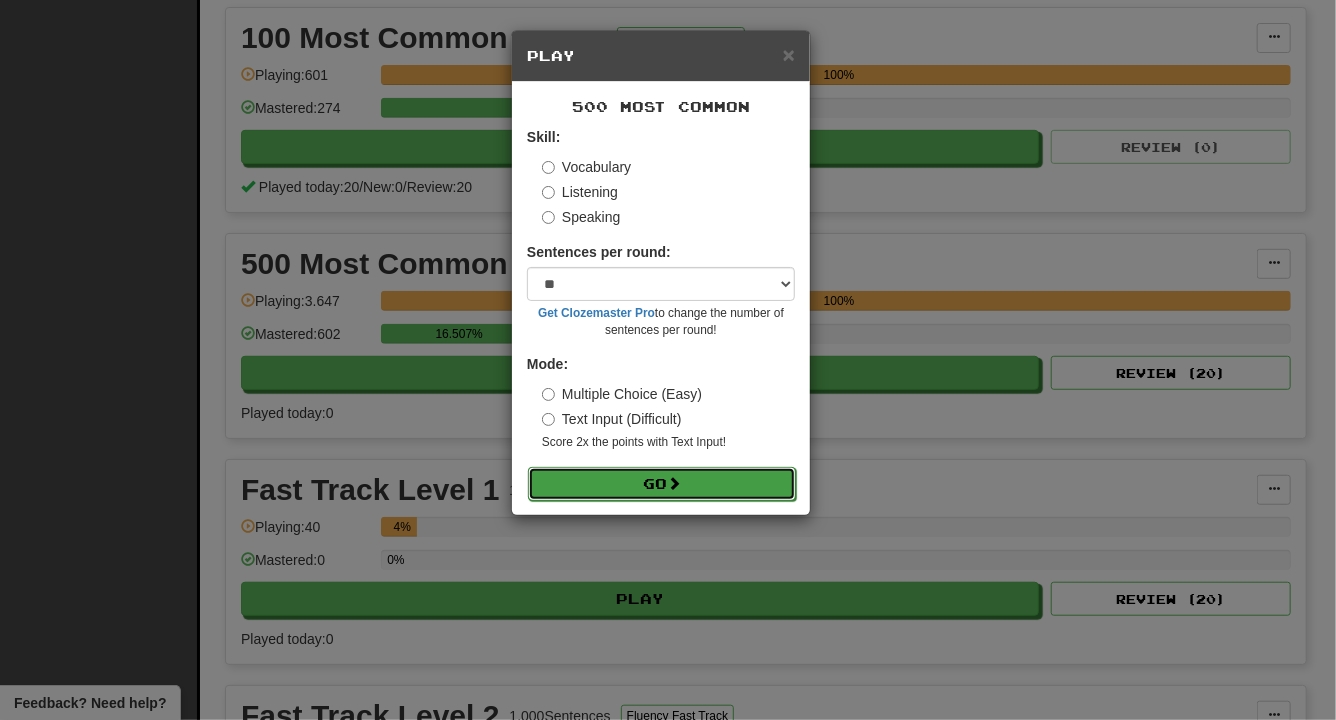 click on "Go" at bounding box center [662, 484] 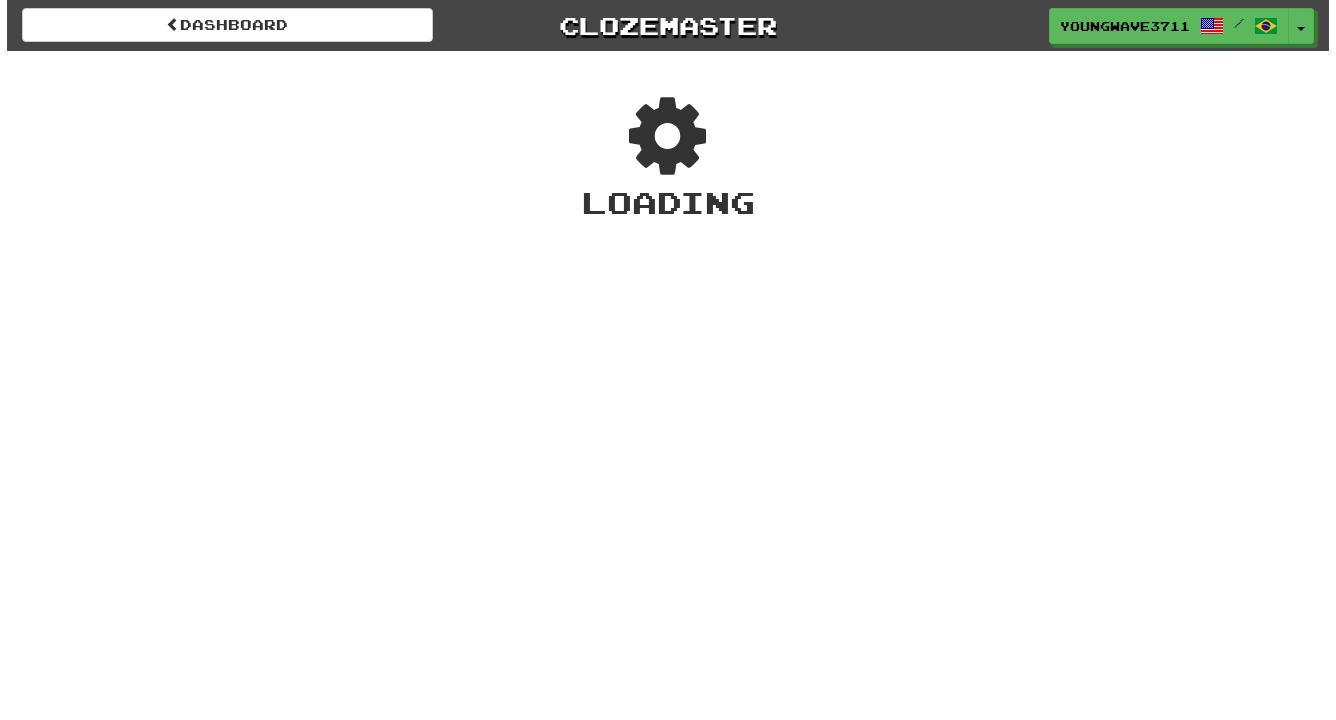 scroll, scrollTop: 0, scrollLeft: 0, axis: both 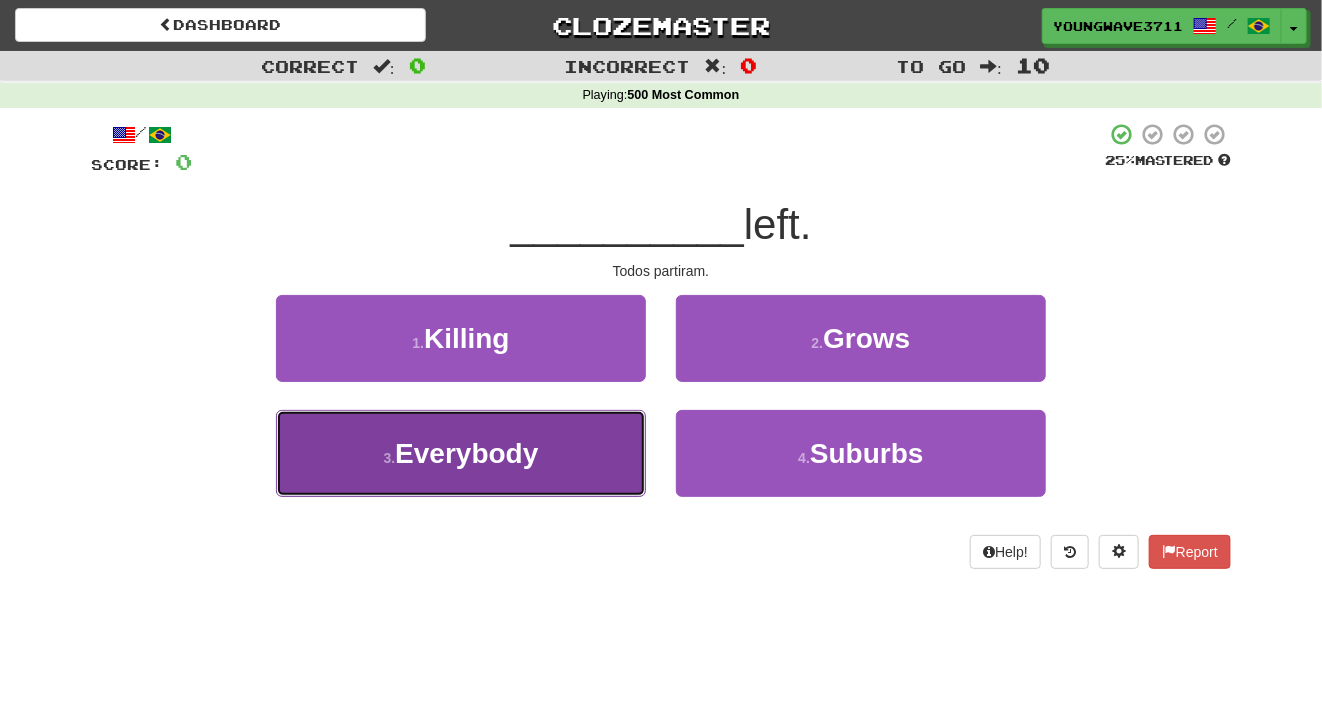 click on "3 .  Everybody" at bounding box center [461, 453] 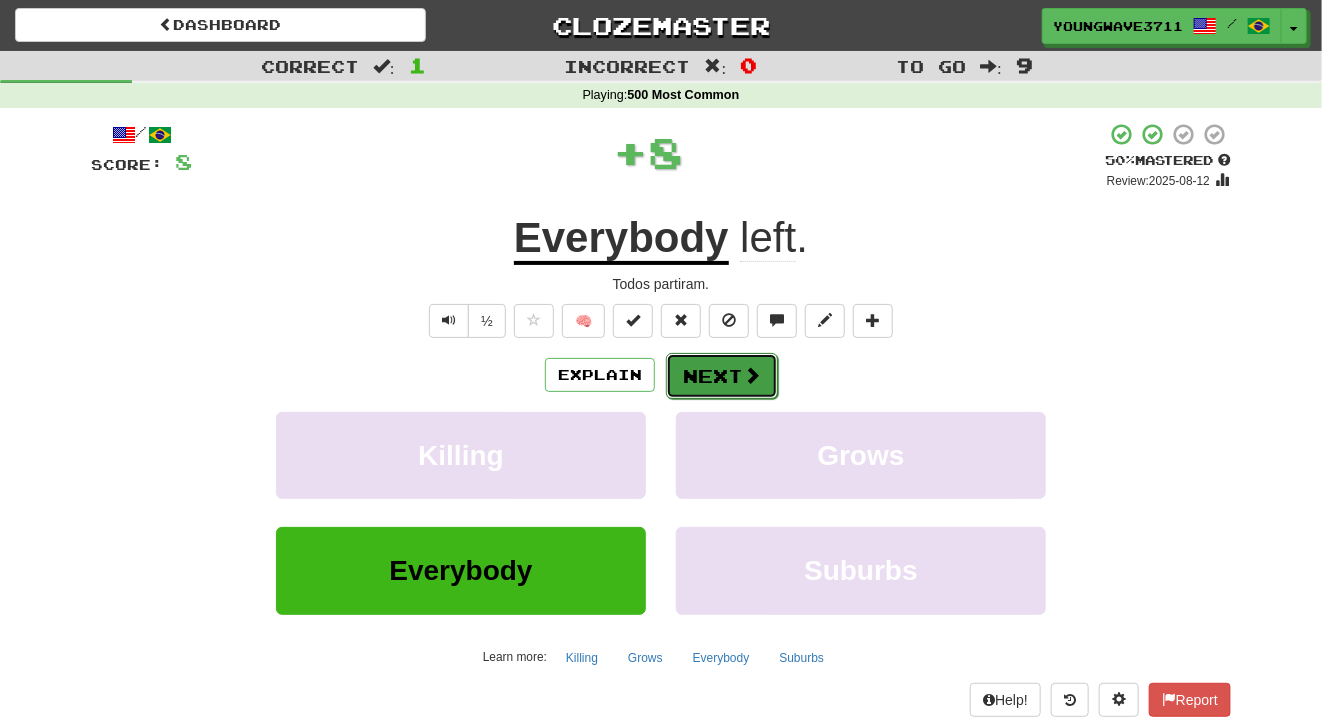 click on "Next" at bounding box center [722, 376] 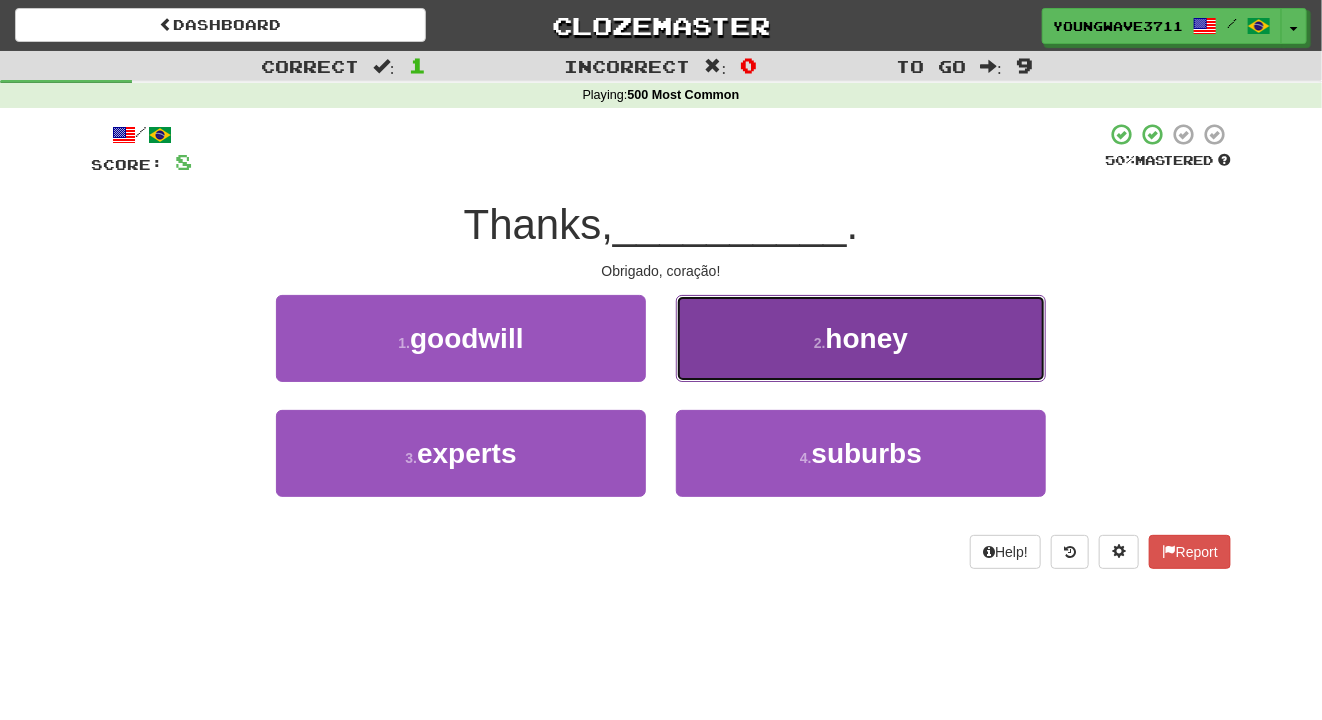 click on "2 .  honey" at bounding box center (861, 338) 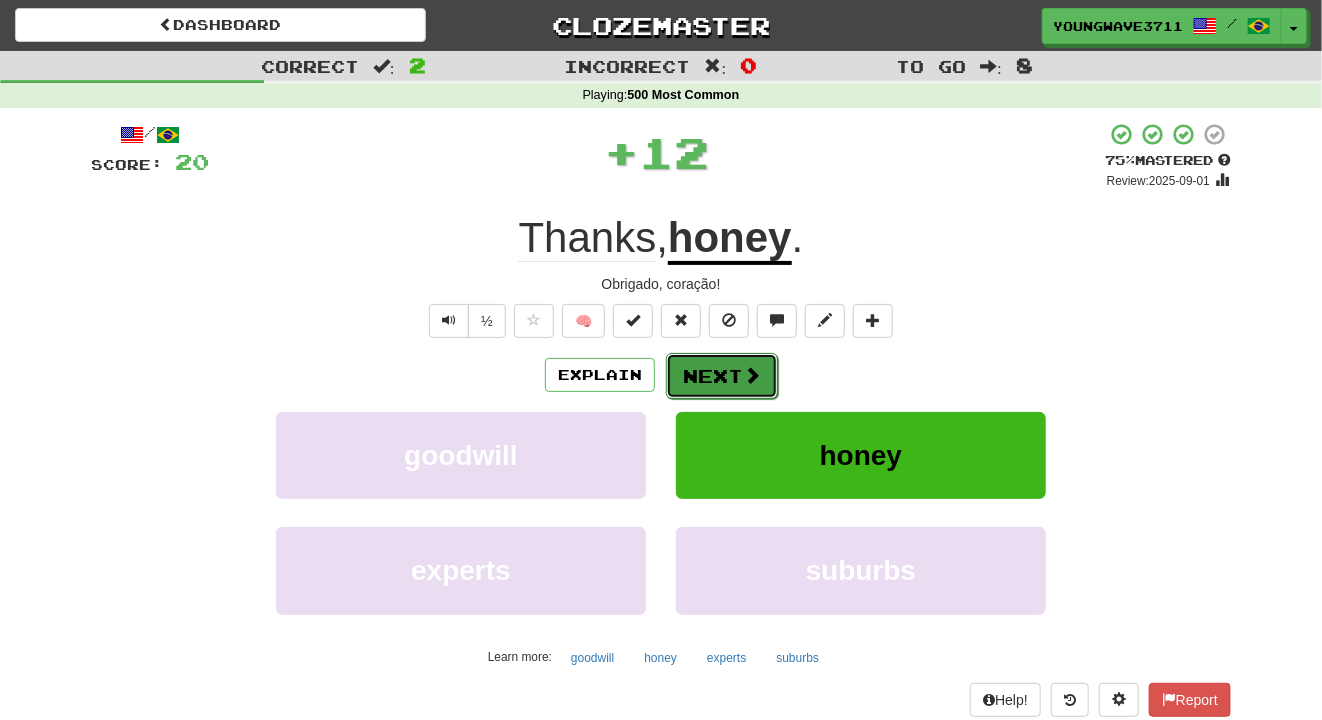 click on "Next" at bounding box center (722, 376) 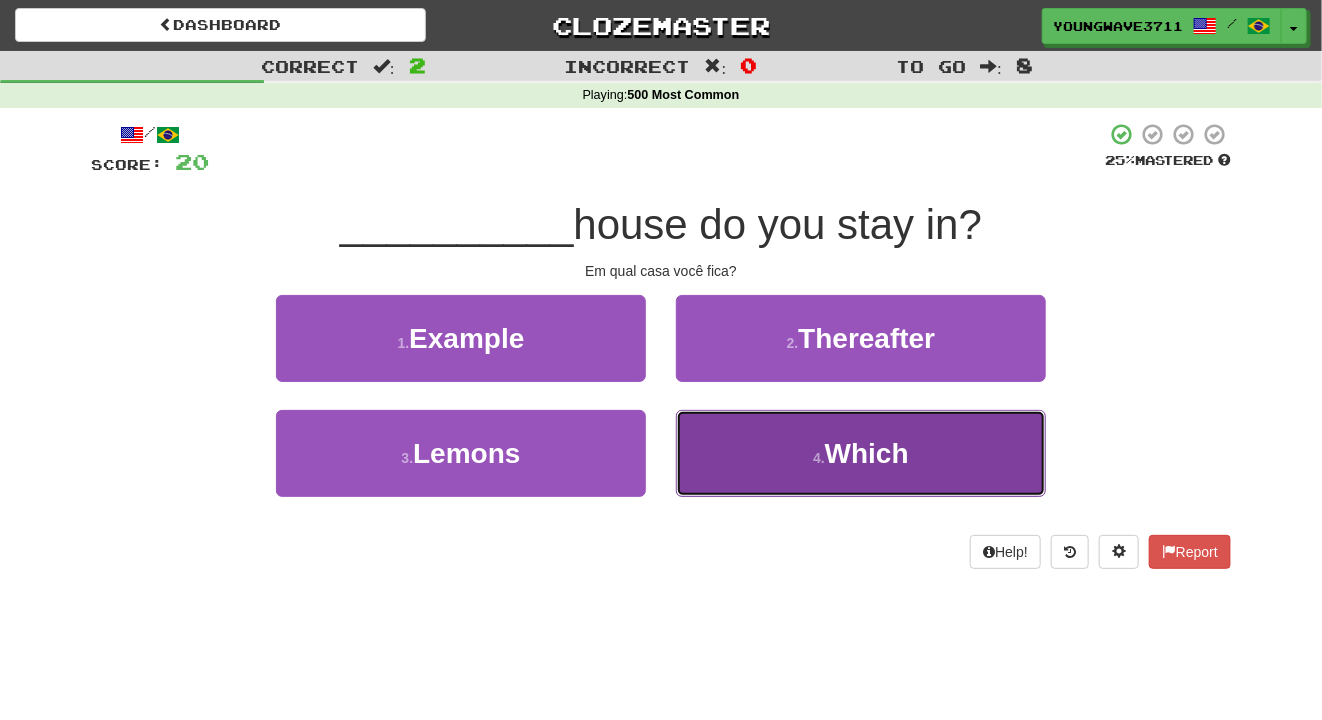 click on "4 .  Which" at bounding box center [861, 453] 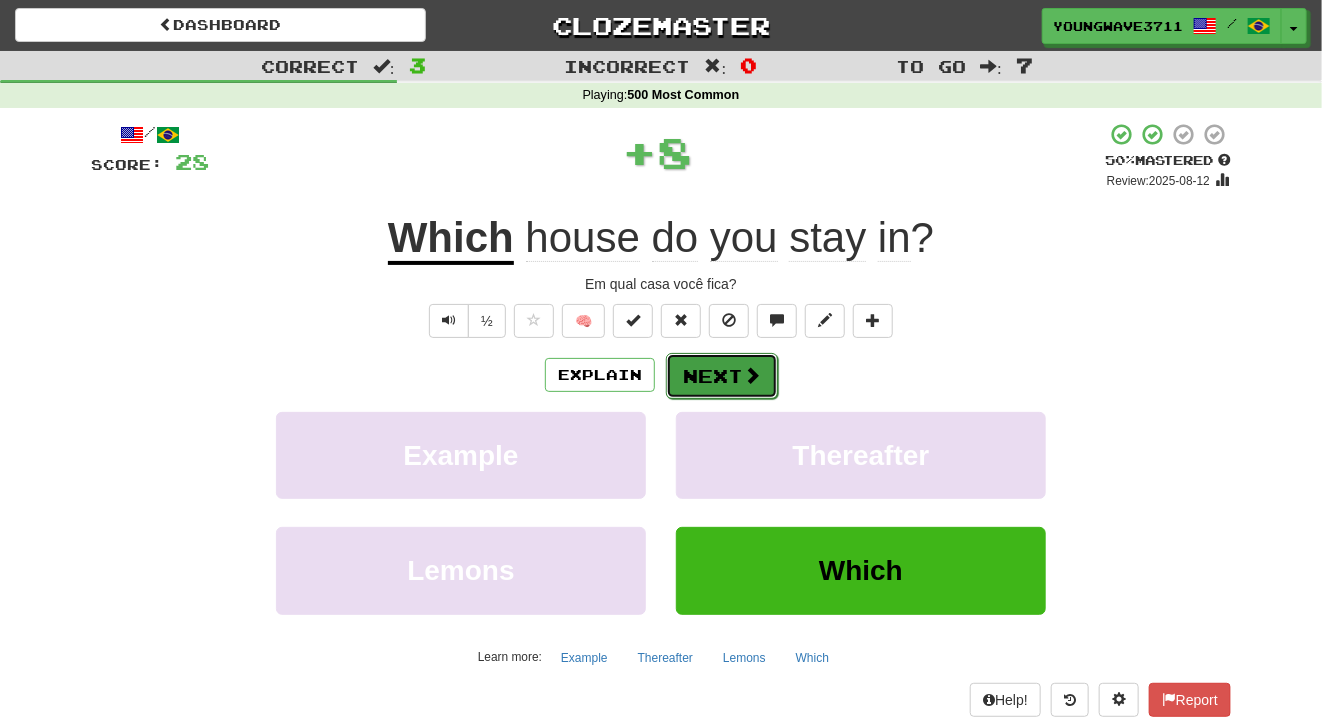 click on "Next" at bounding box center (722, 376) 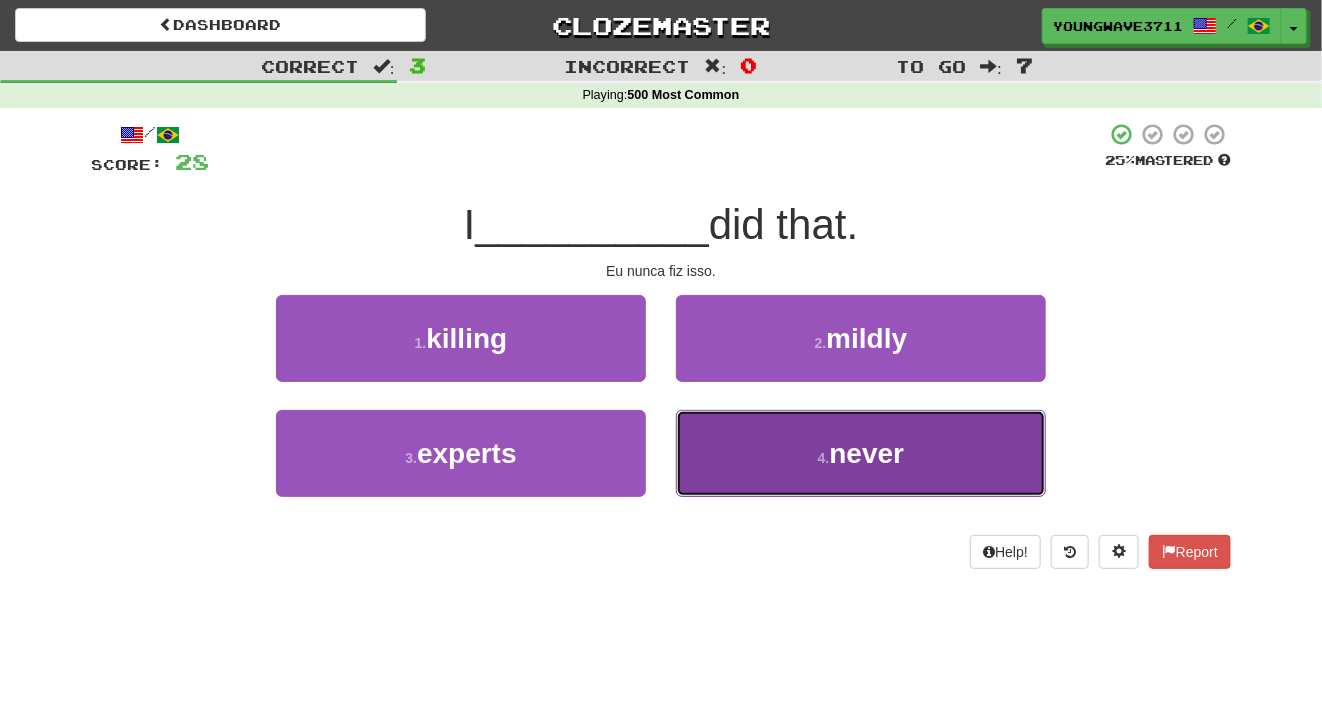 click on "4 .  never" at bounding box center [861, 453] 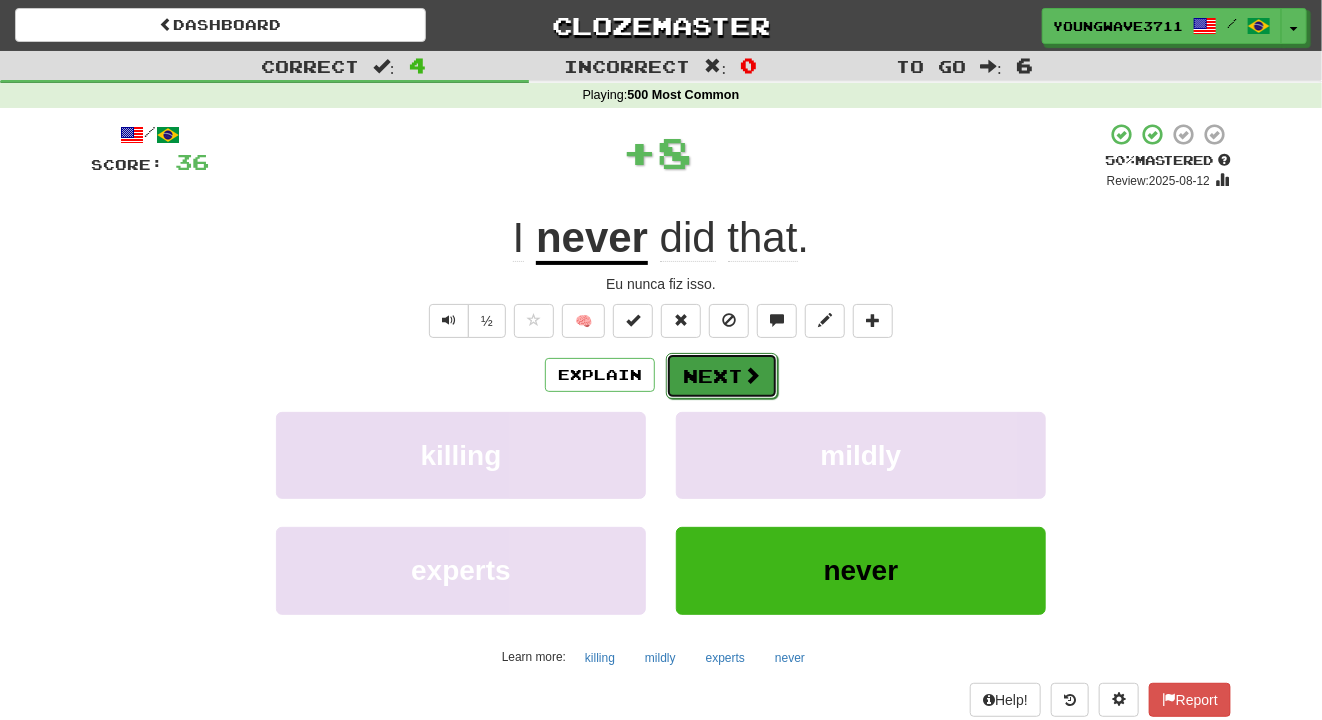 click on "Next" at bounding box center (722, 376) 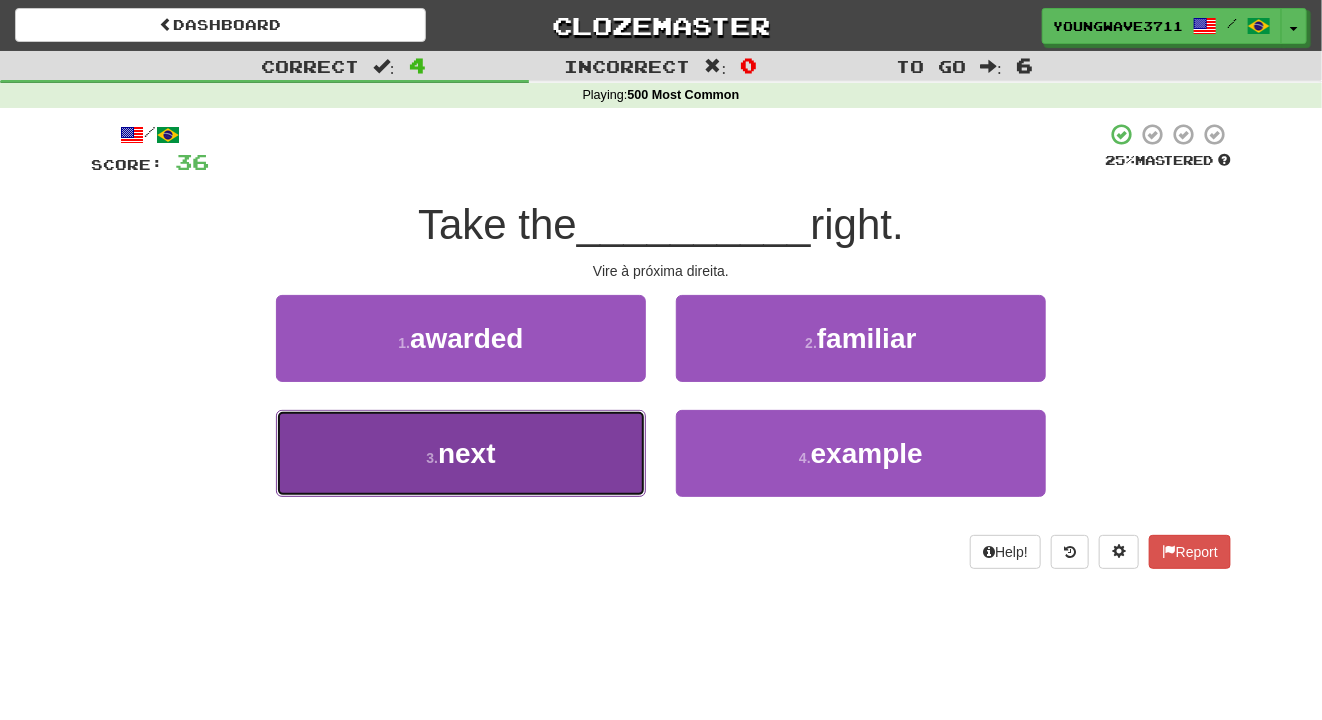 click on "3 .  next" at bounding box center (461, 453) 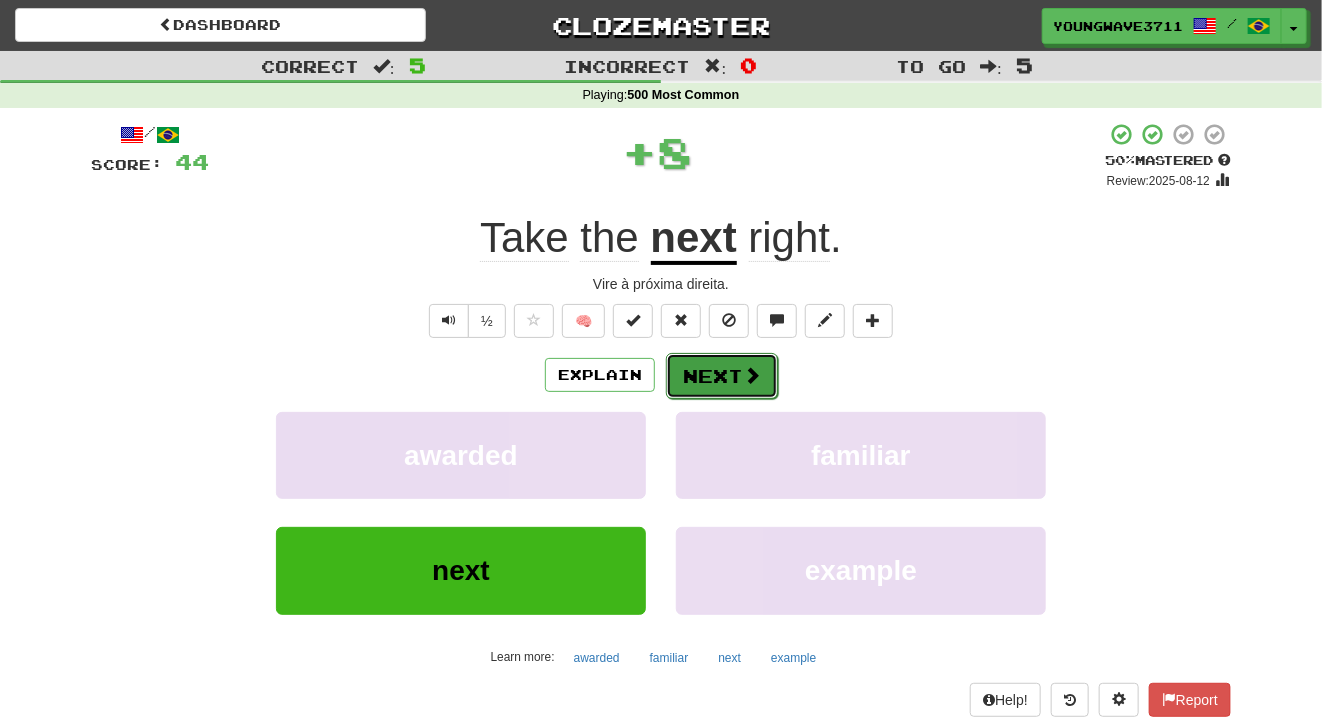 click on "Next" at bounding box center [722, 376] 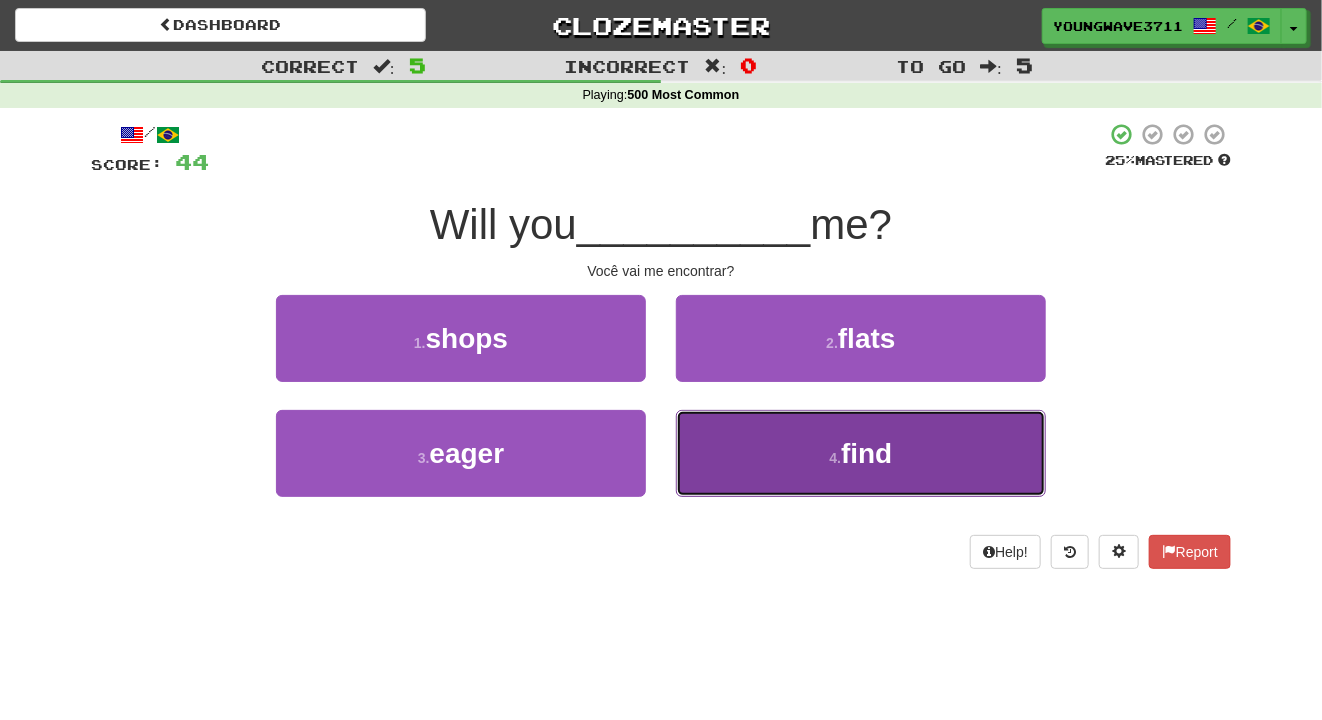 click on "4 .  find" at bounding box center (861, 453) 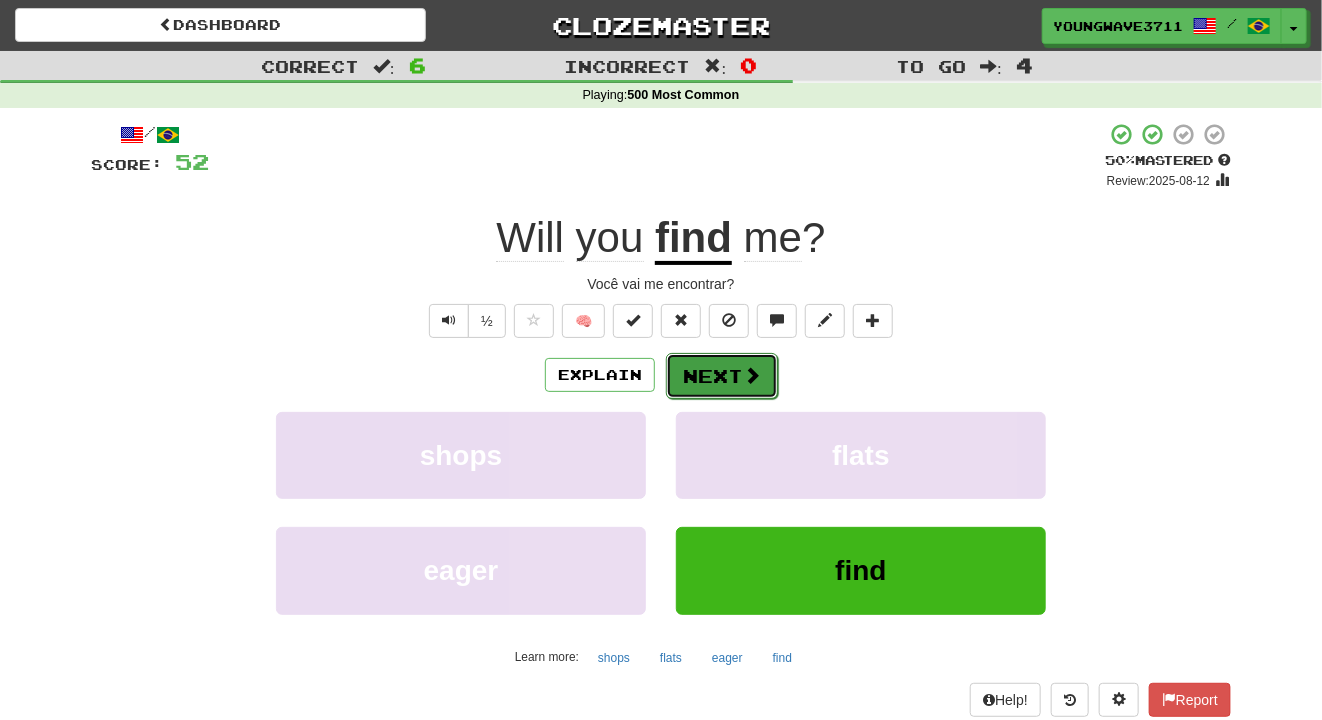 click on "Next" at bounding box center (722, 376) 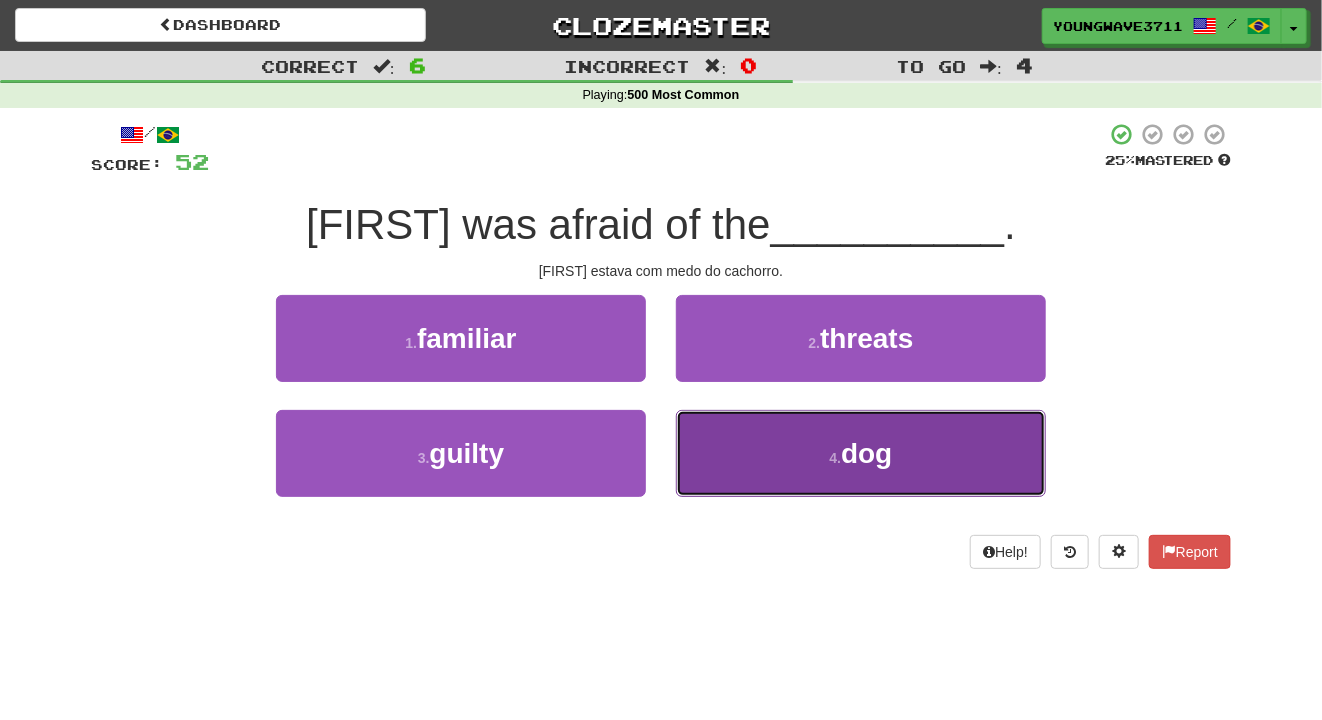 click on "4 .  dog" at bounding box center (861, 453) 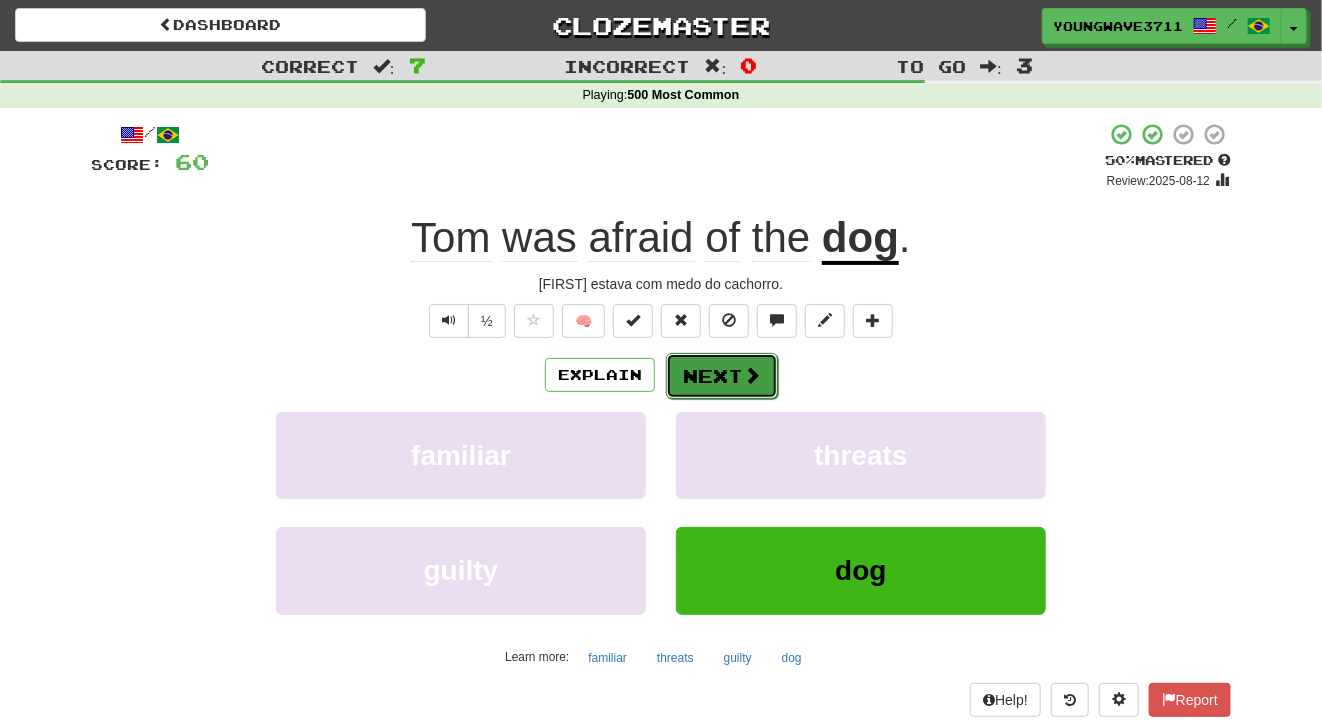 click on "Next" at bounding box center (722, 376) 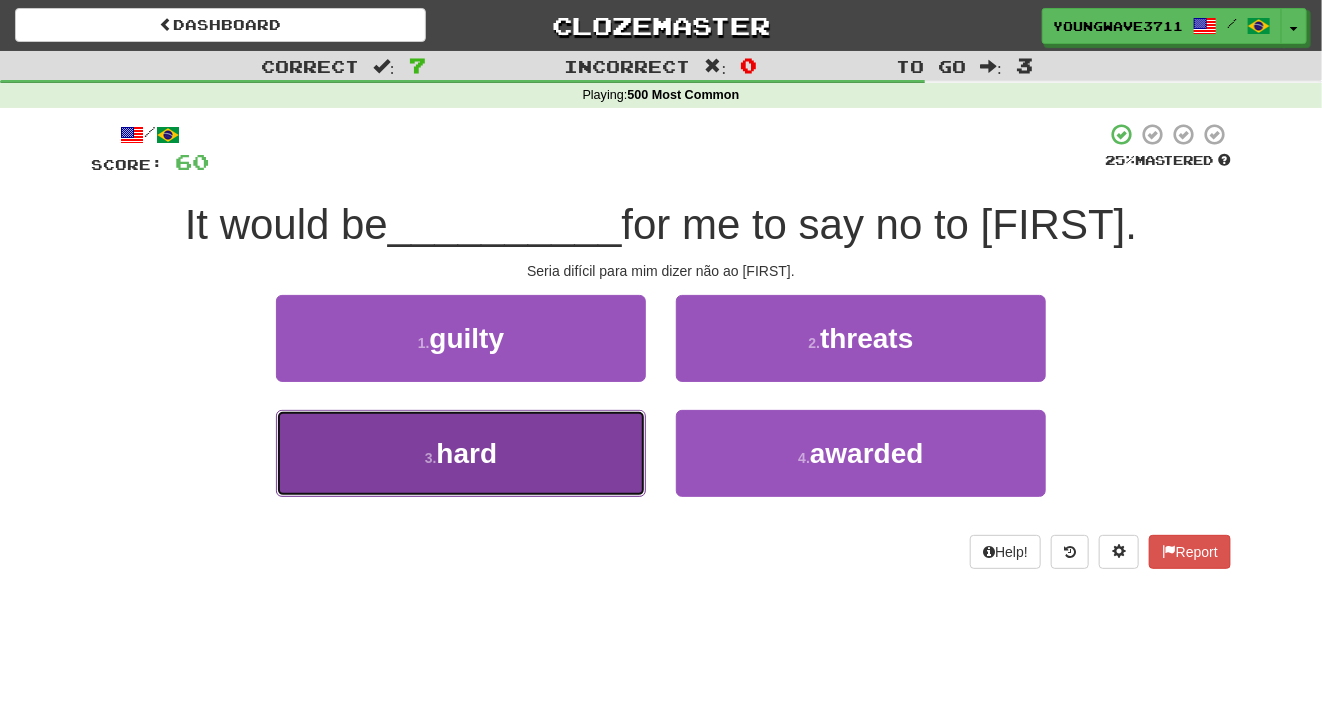 click on "3 .  hard" at bounding box center (461, 453) 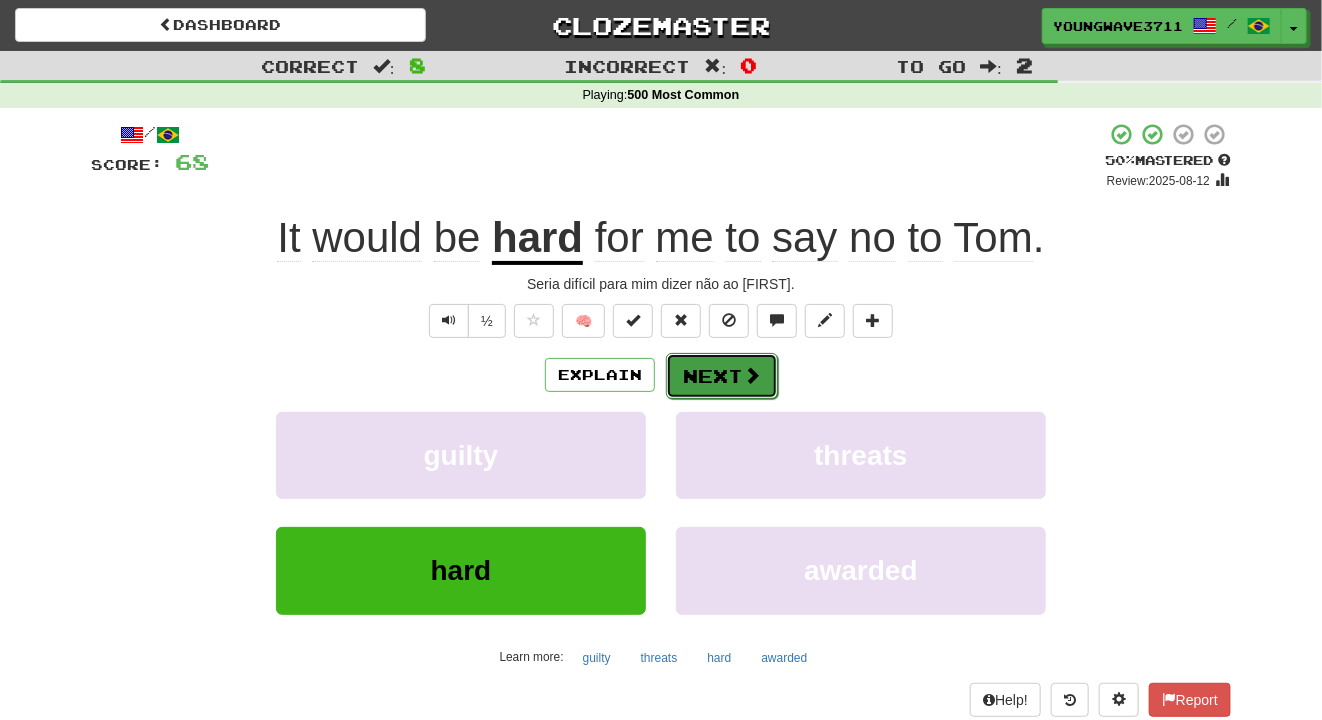 click on "Next" at bounding box center (722, 376) 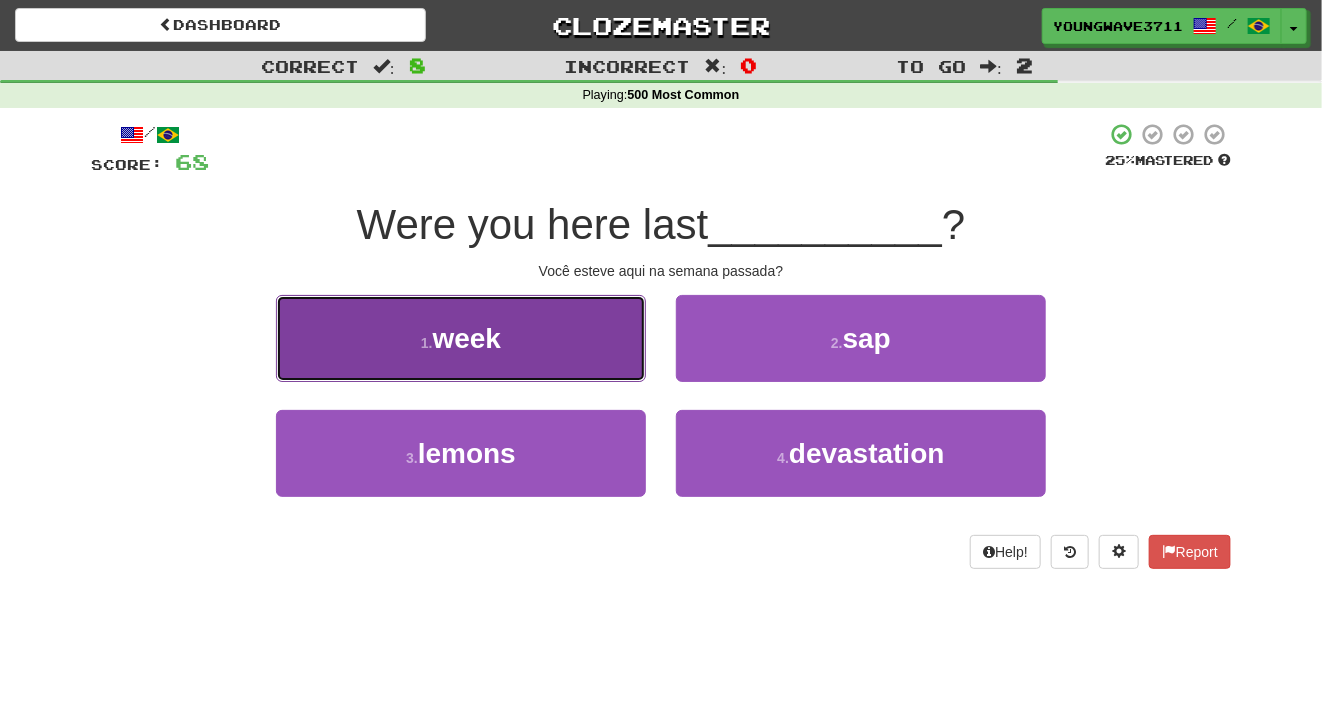 click on "1 .  week" at bounding box center (461, 338) 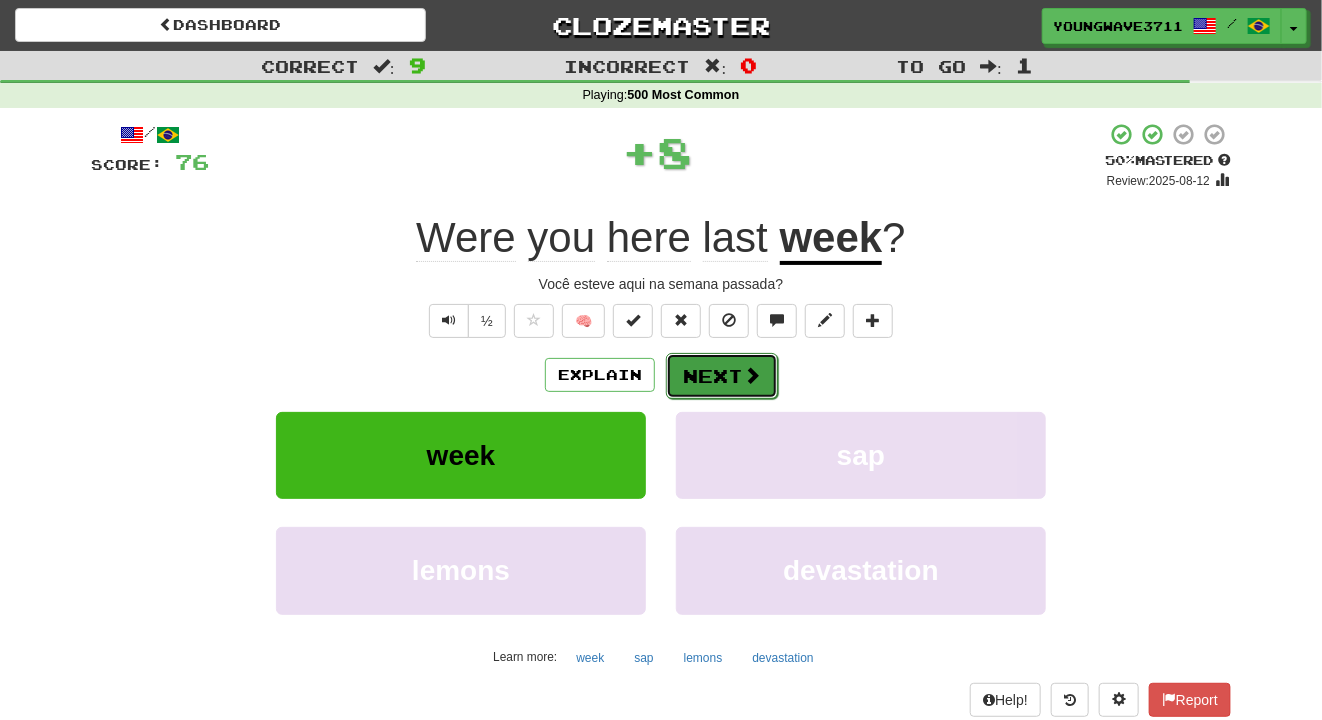 click on "Next" at bounding box center (722, 376) 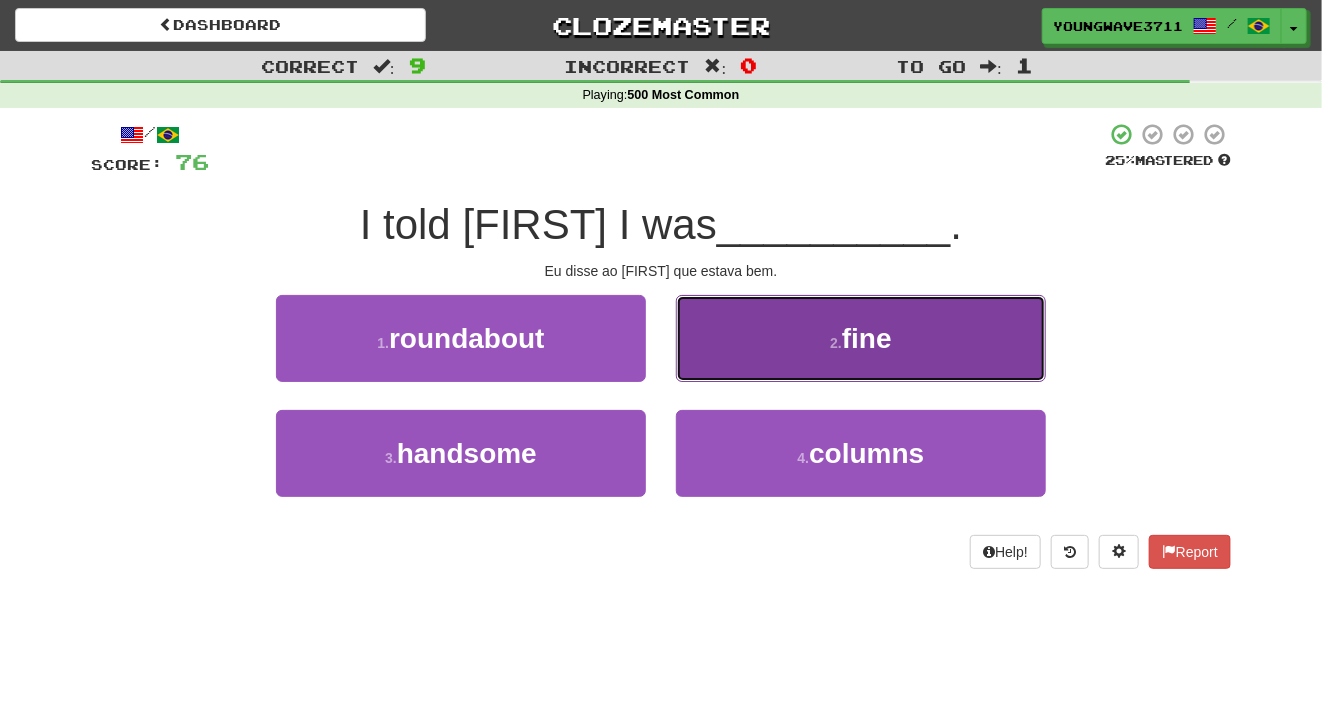 click on "2 .  fine" at bounding box center [861, 338] 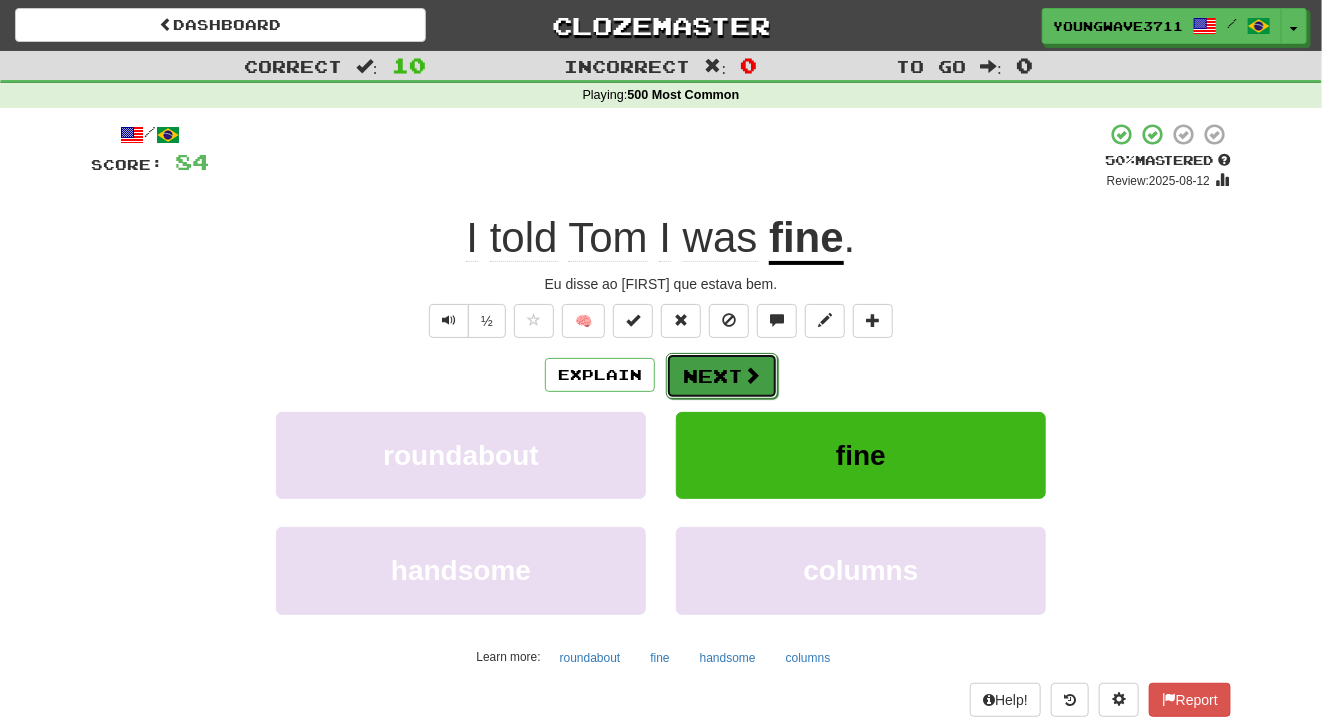 click on "Next" at bounding box center (722, 376) 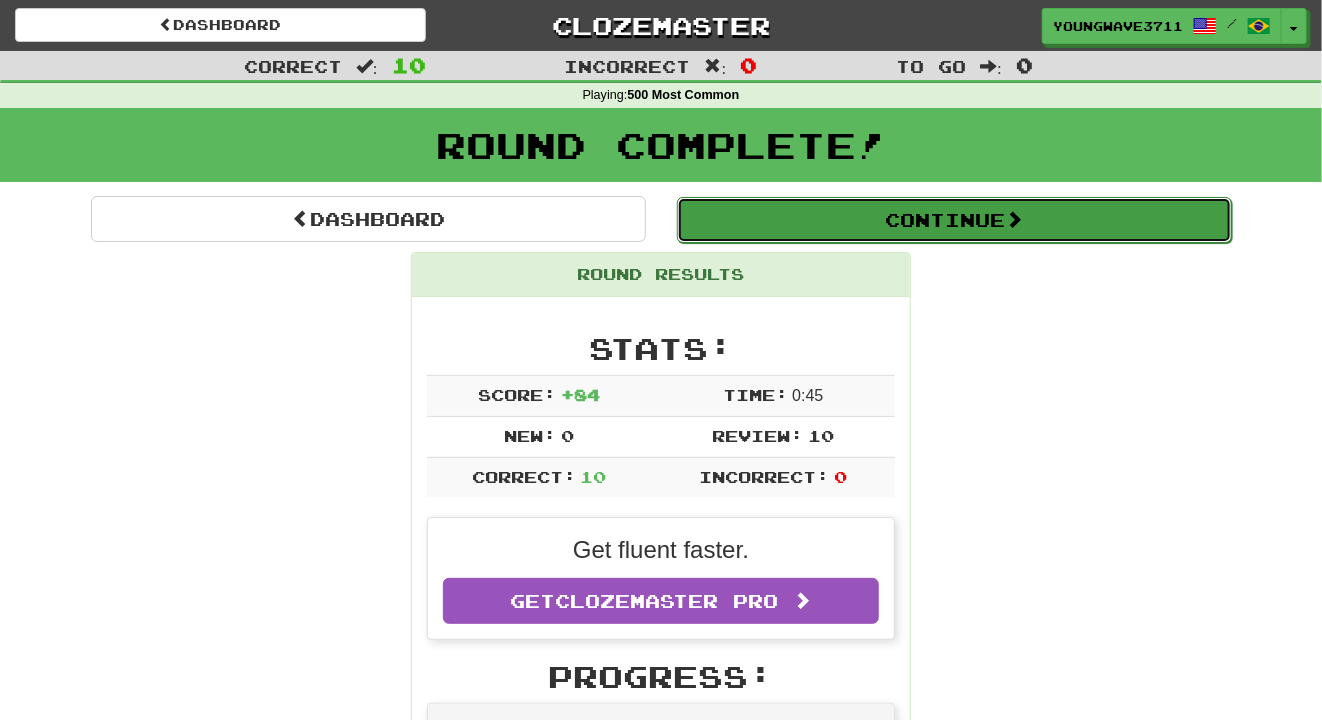 click on "Continue" at bounding box center (954, 220) 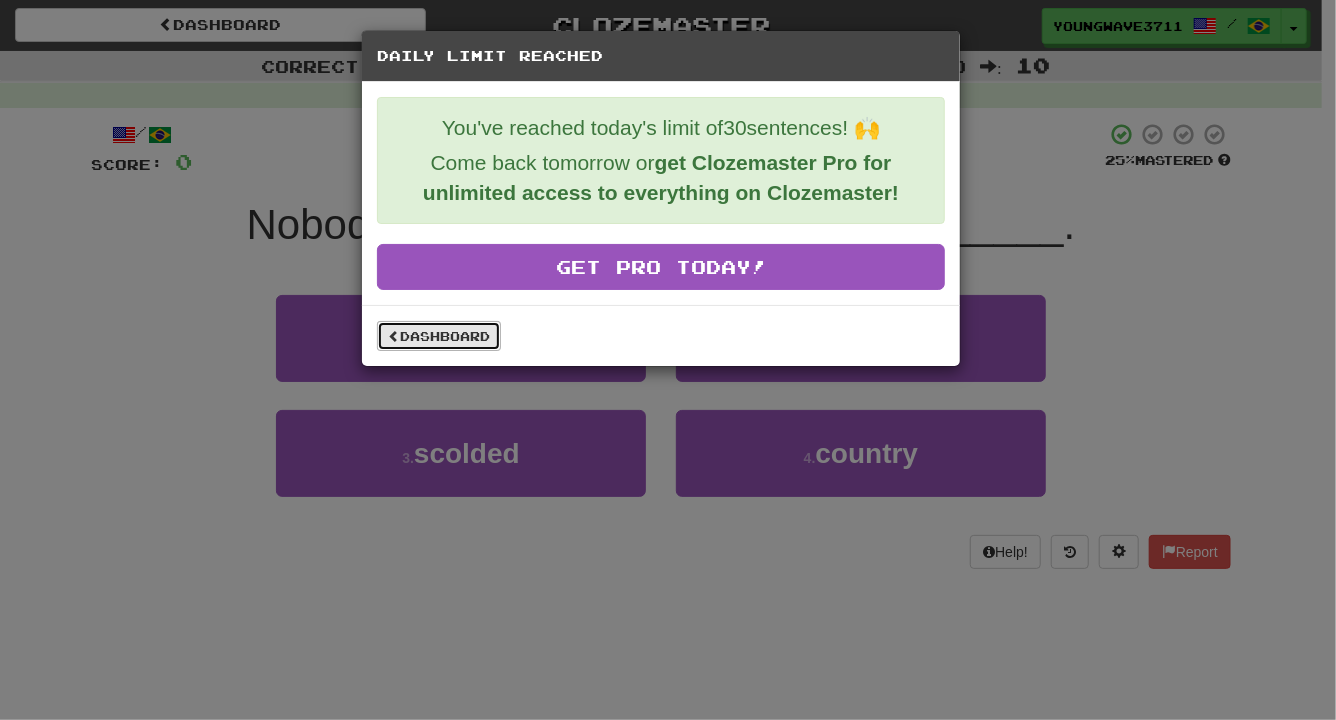 click on "Dashboard" at bounding box center [439, 336] 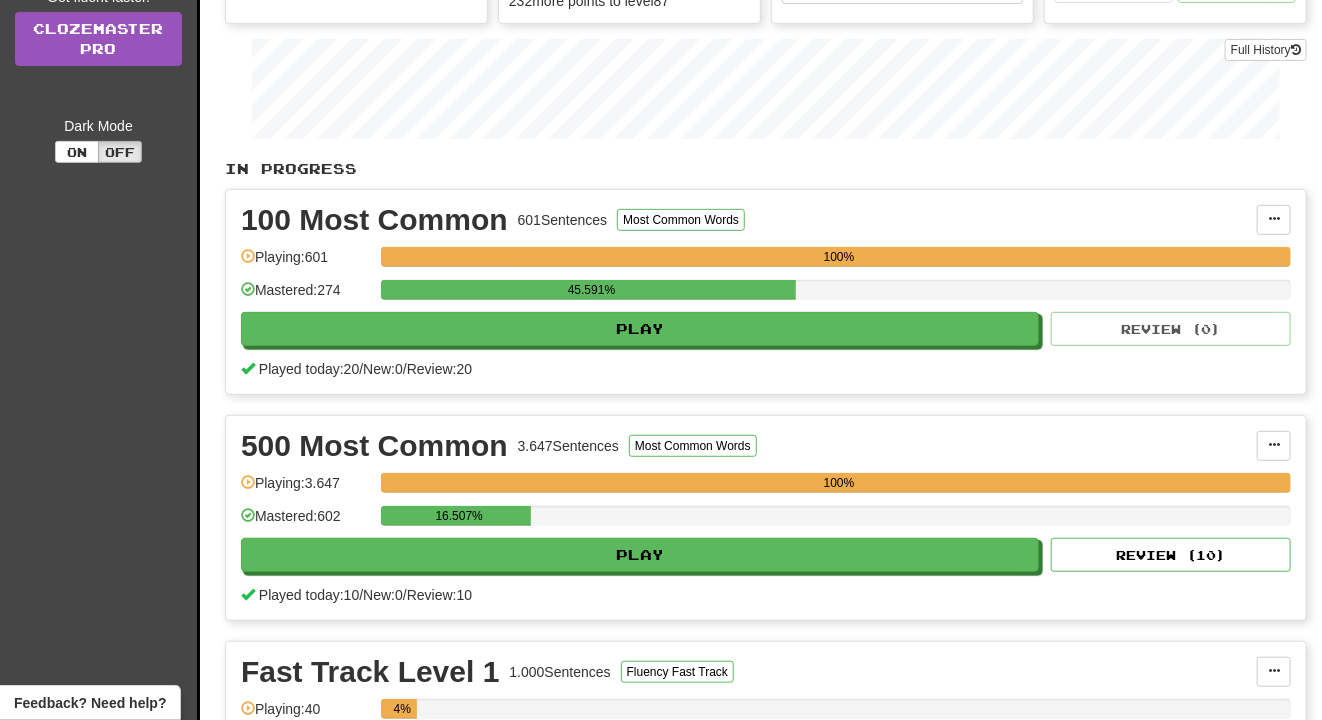 scroll, scrollTop: 0, scrollLeft: 0, axis: both 